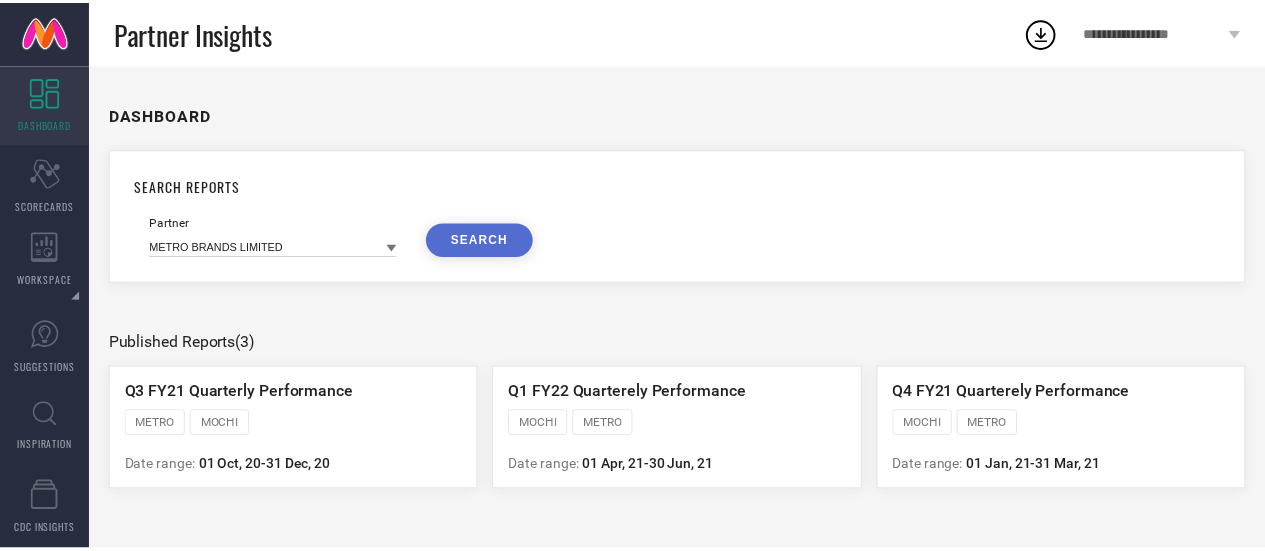 scroll, scrollTop: 0, scrollLeft: 0, axis: both 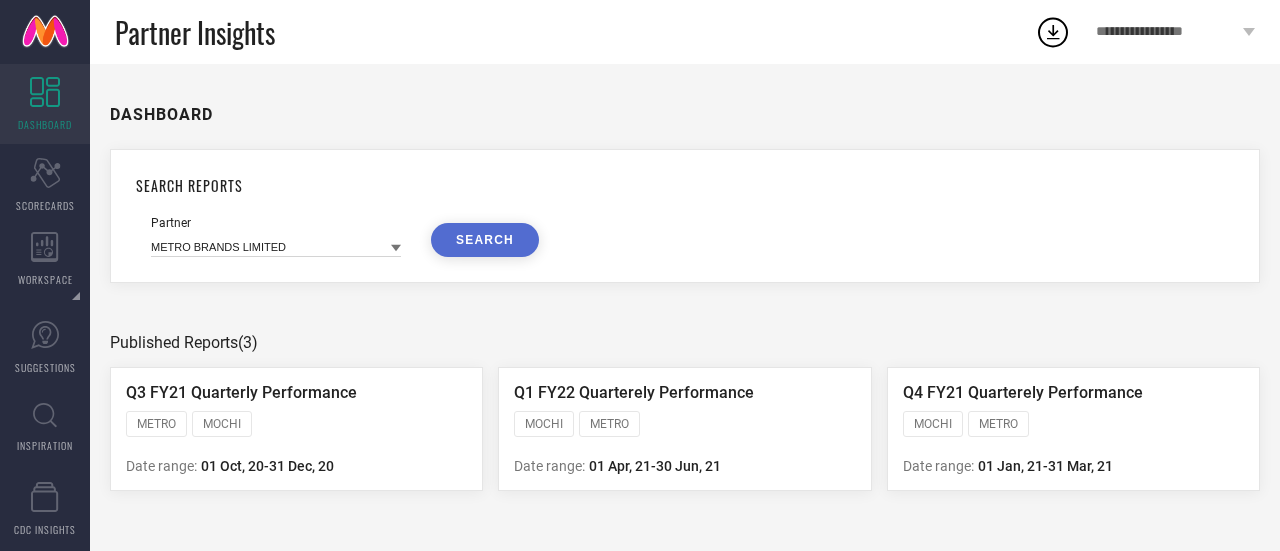 click on "Scorecard" 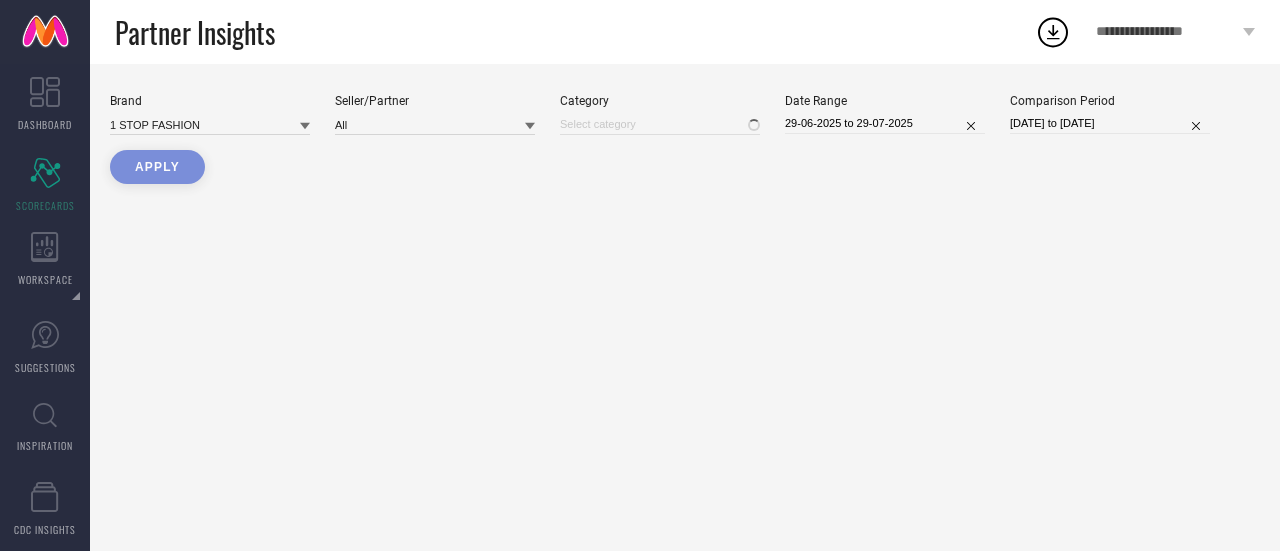 type on "All" 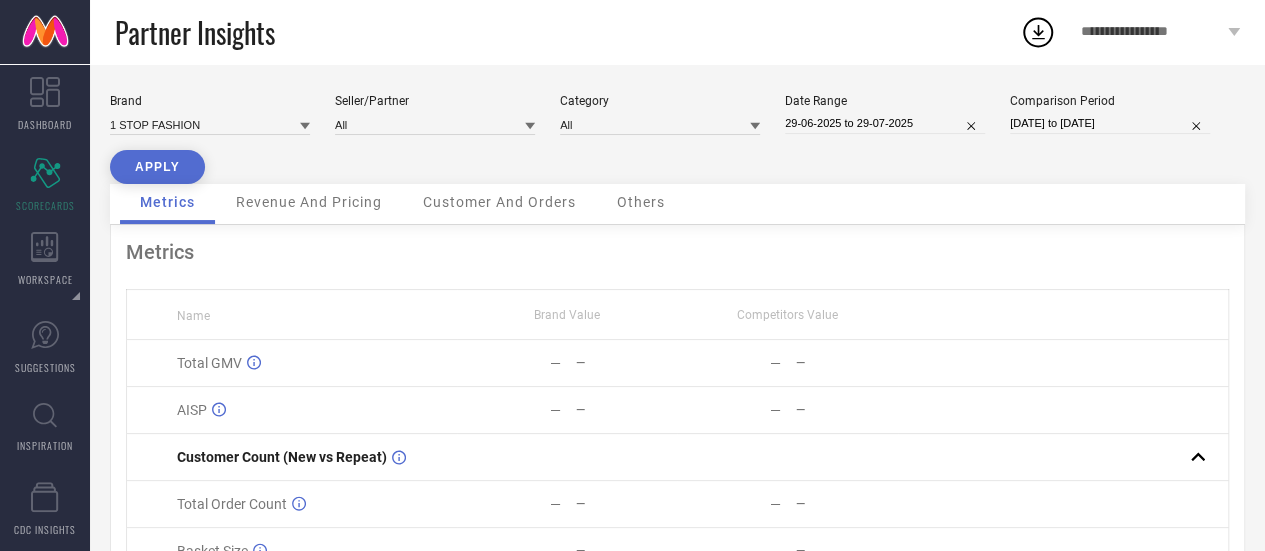 click 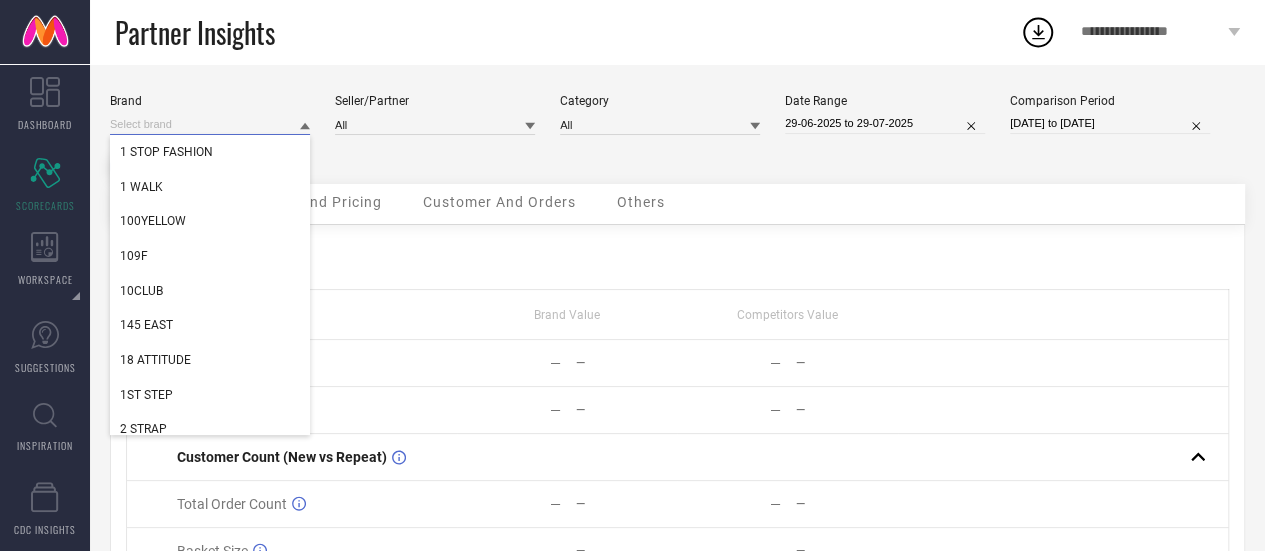click at bounding box center (210, 124) 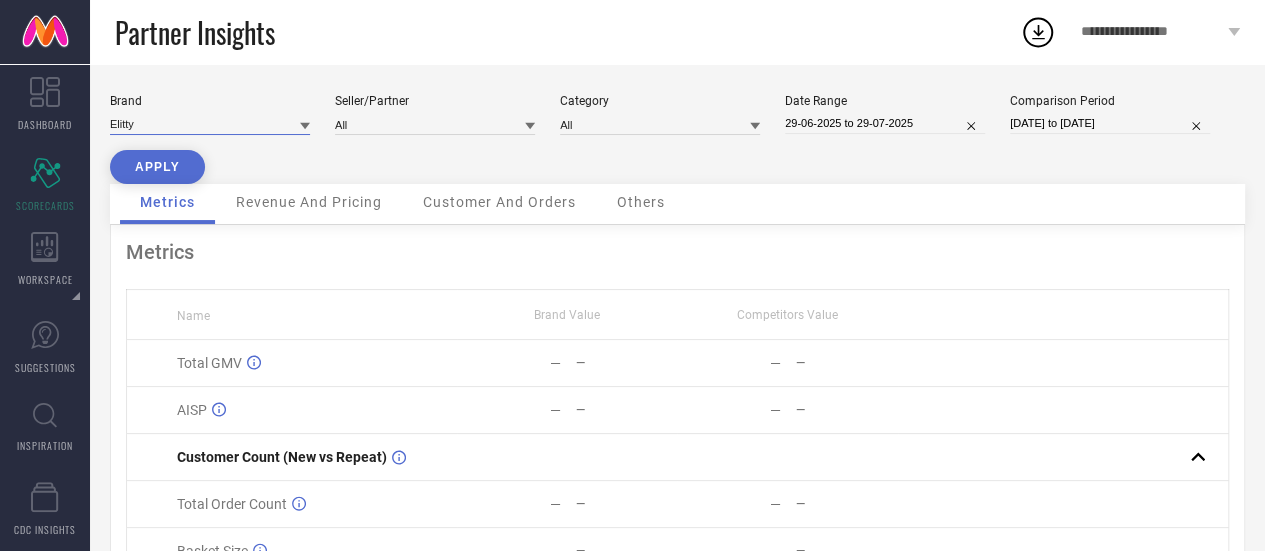 type on "Elitty" 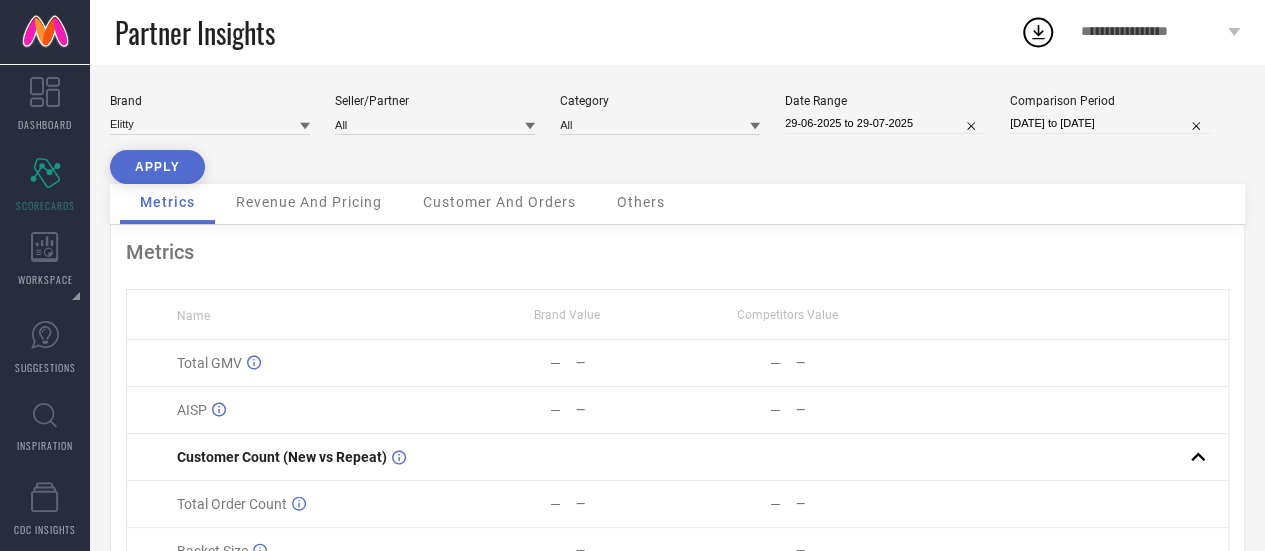 click 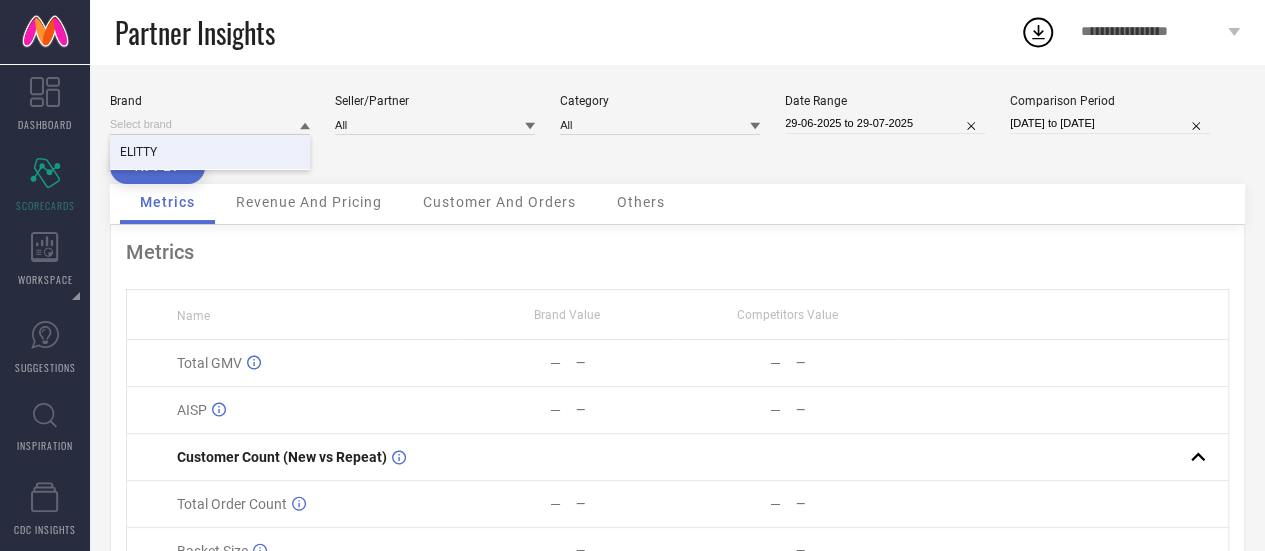 click on "ELITTY" at bounding box center (210, 152) 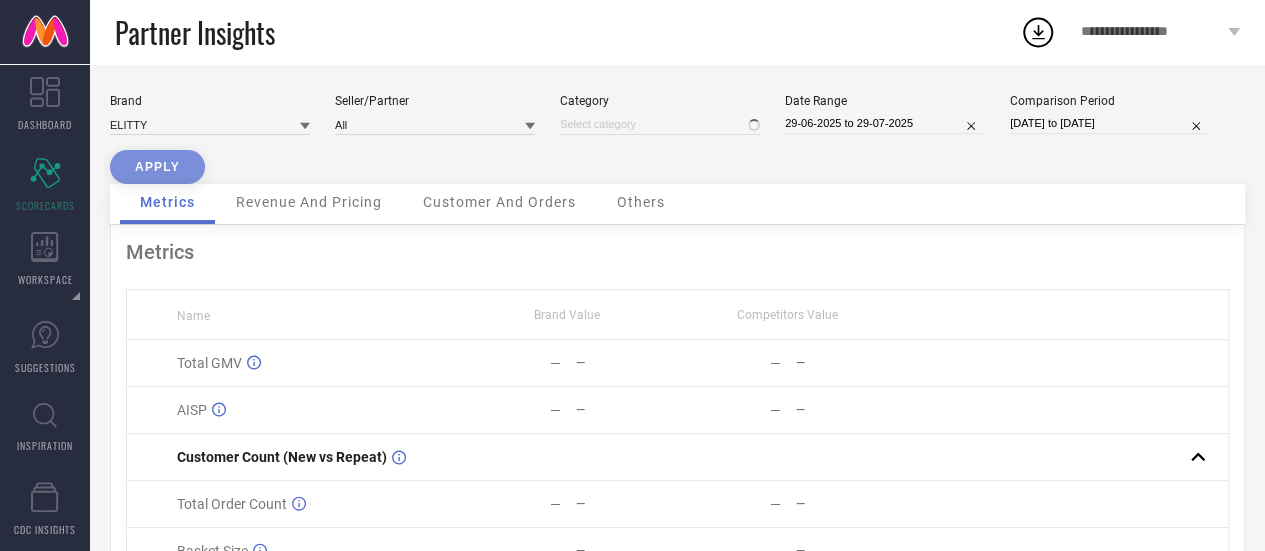type on "All" 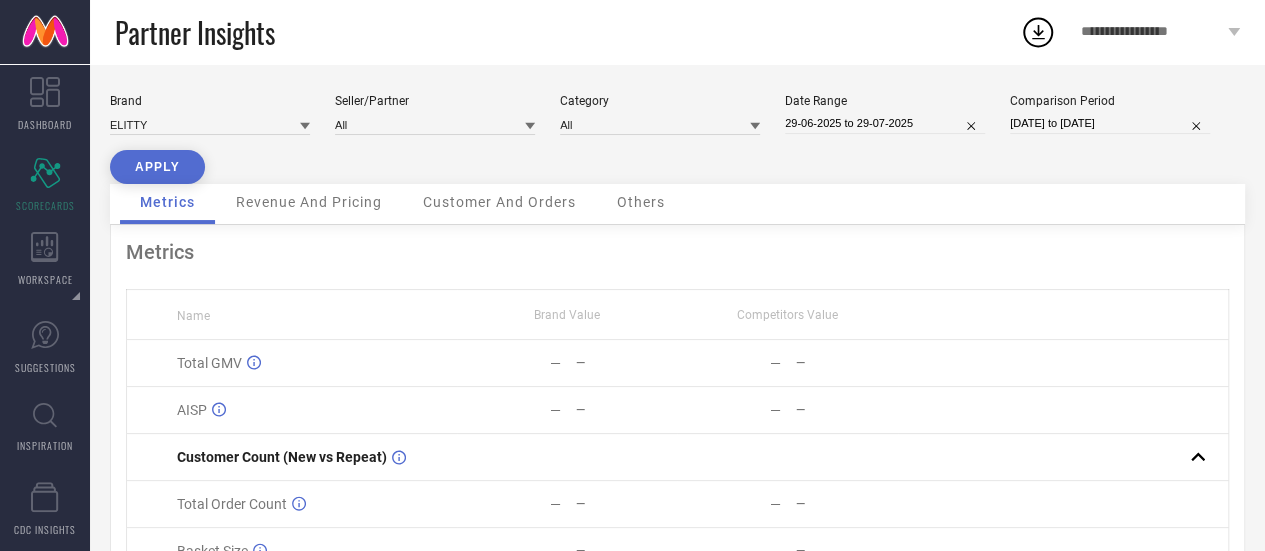 click 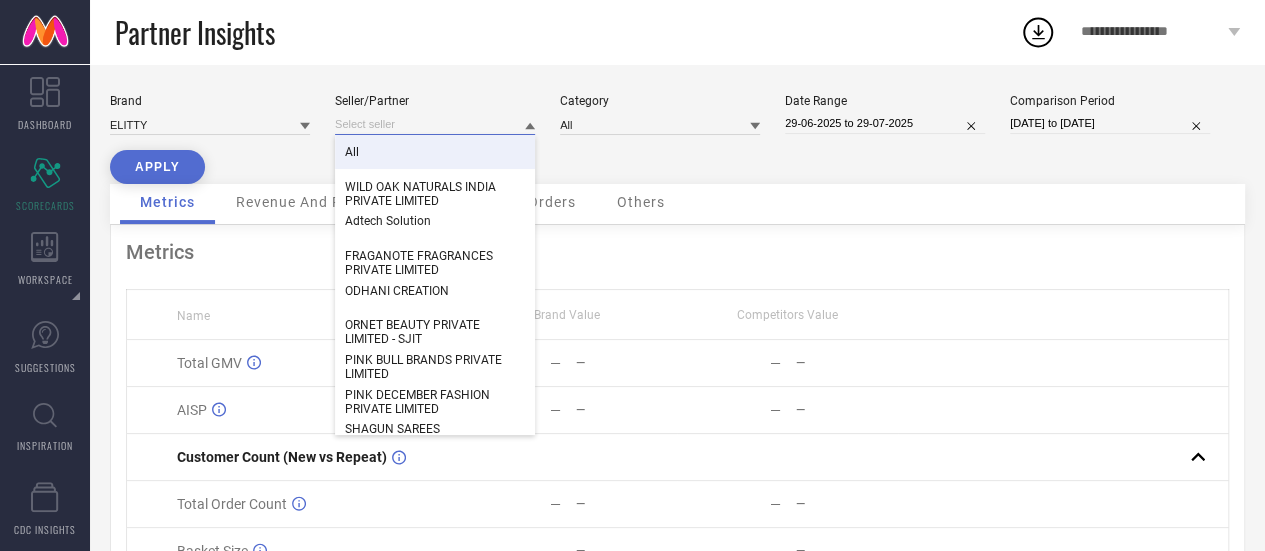 click at bounding box center [435, 124] 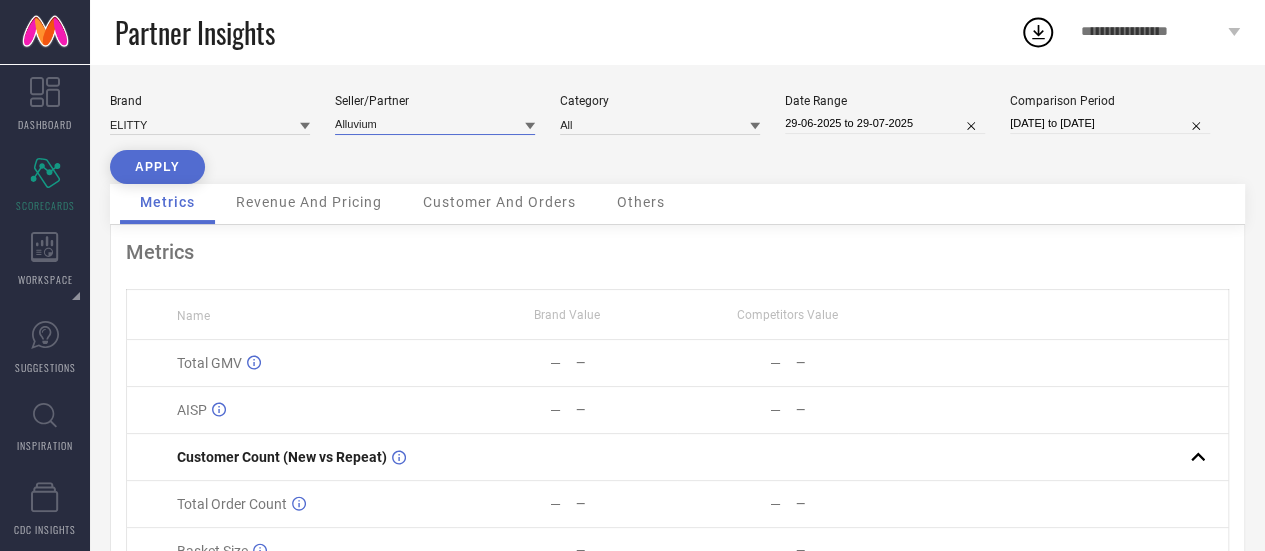 type on "Alluvium" 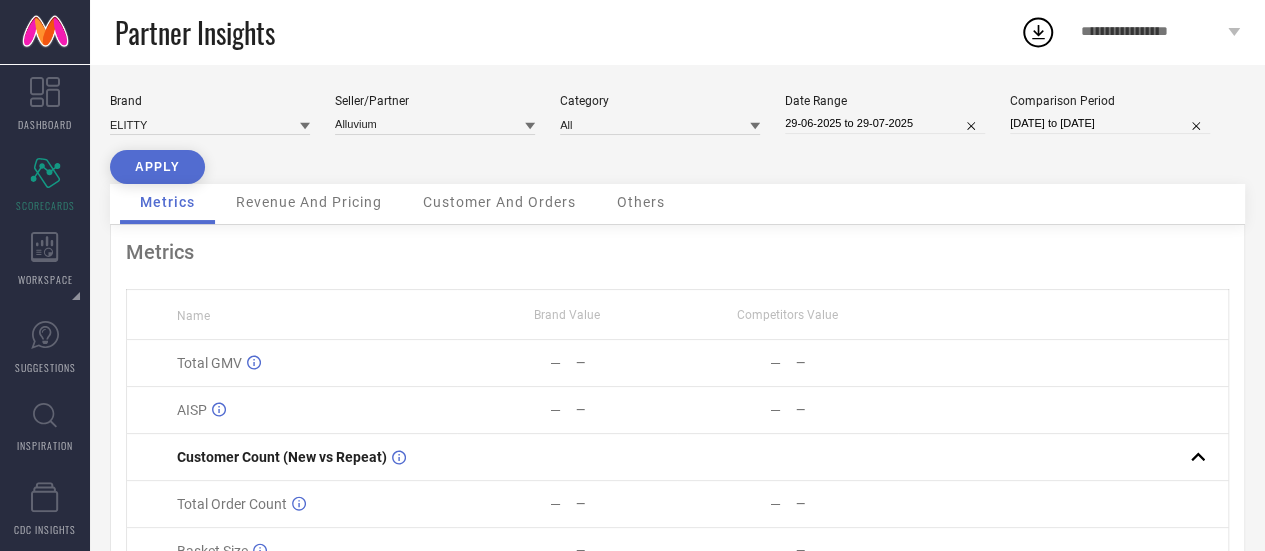 click 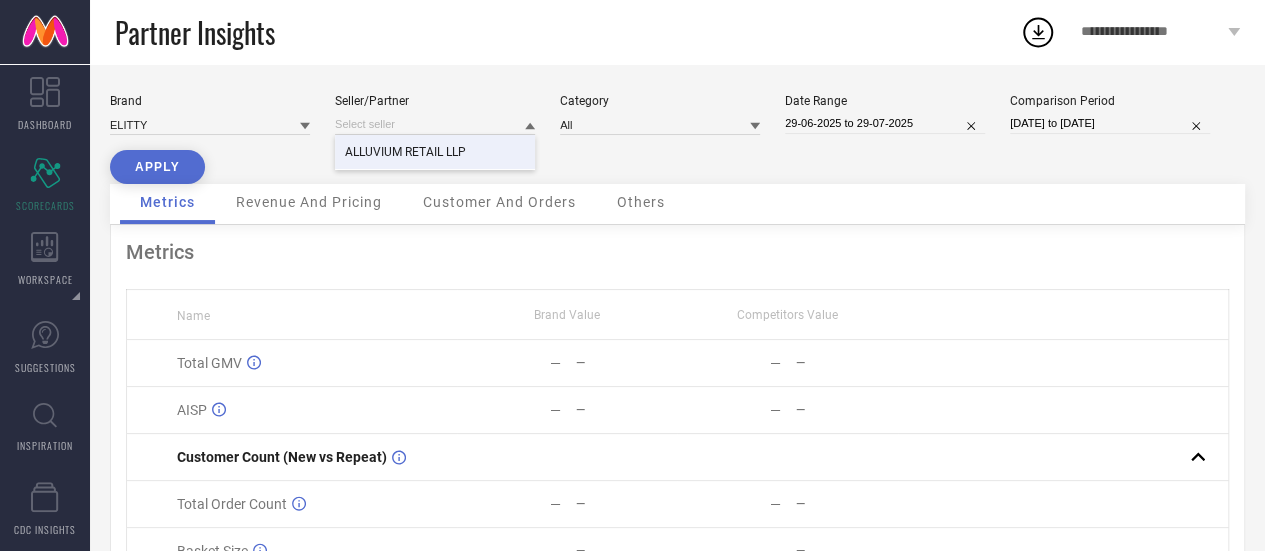 click on "ALLUVIUM RETAIL LLP" at bounding box center [435, 152] 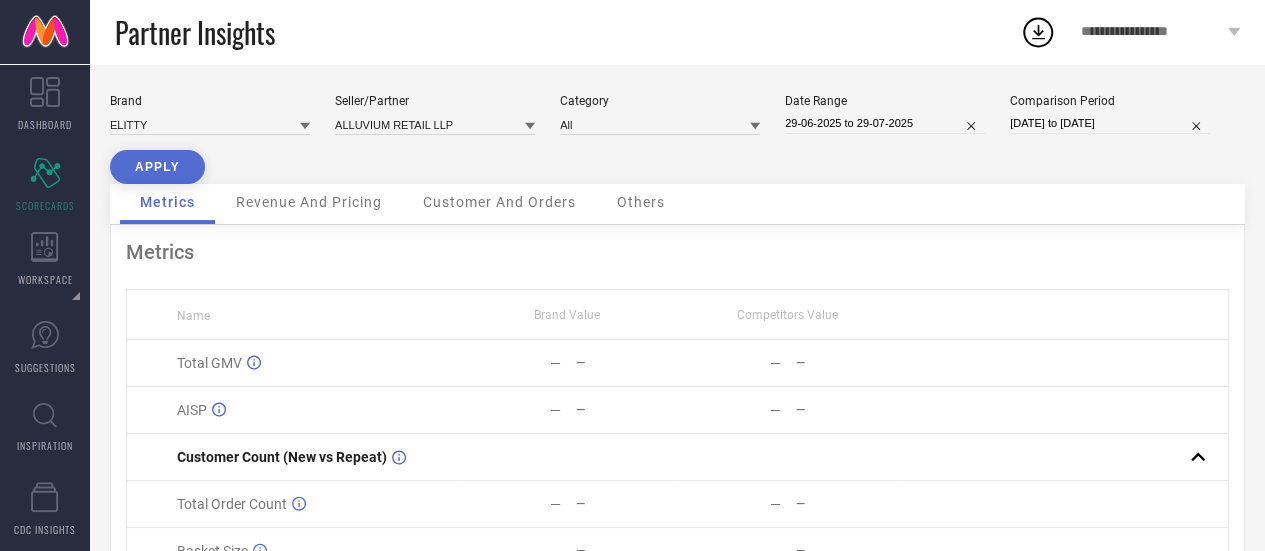 select on "5" 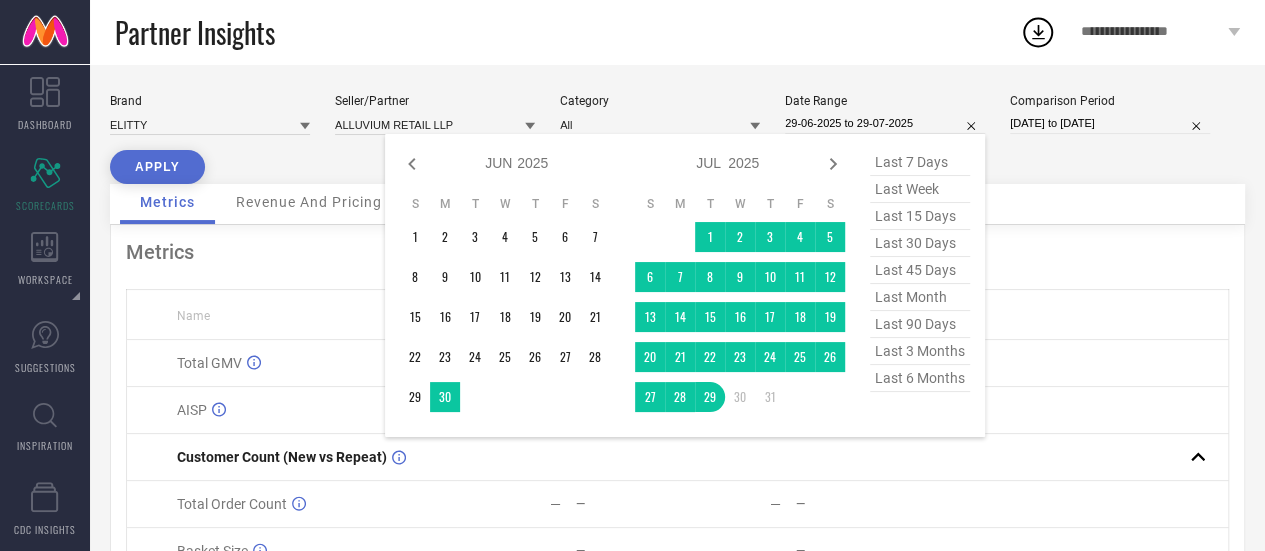 click on "29-06-2025 to 29-07-2025" at bounding box center [885, 123] 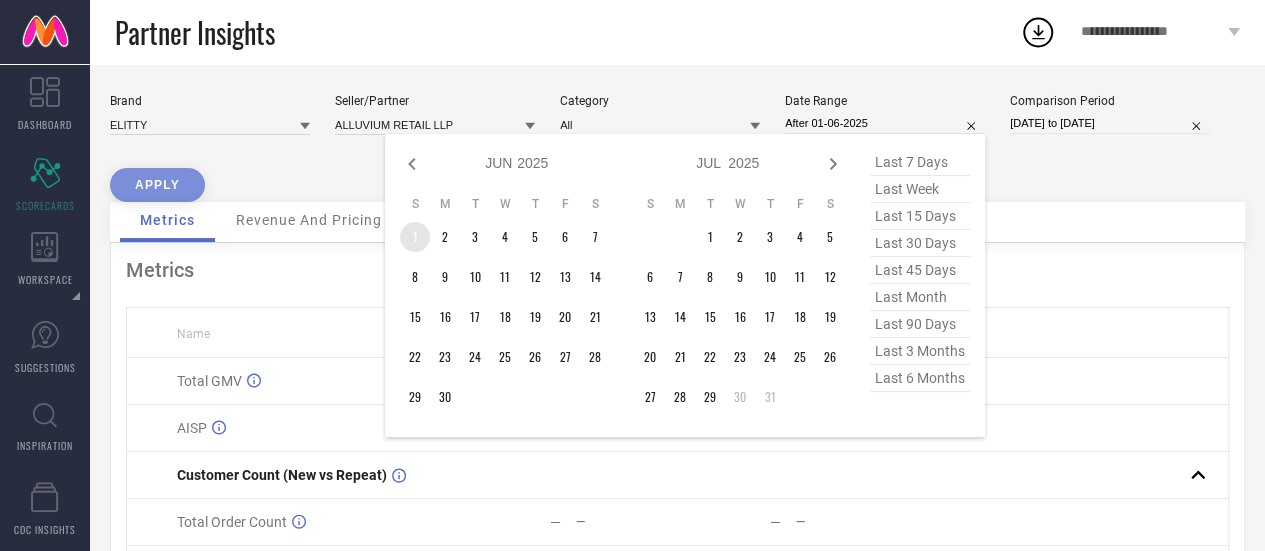 click on "1" at bounding box center [415, 237] 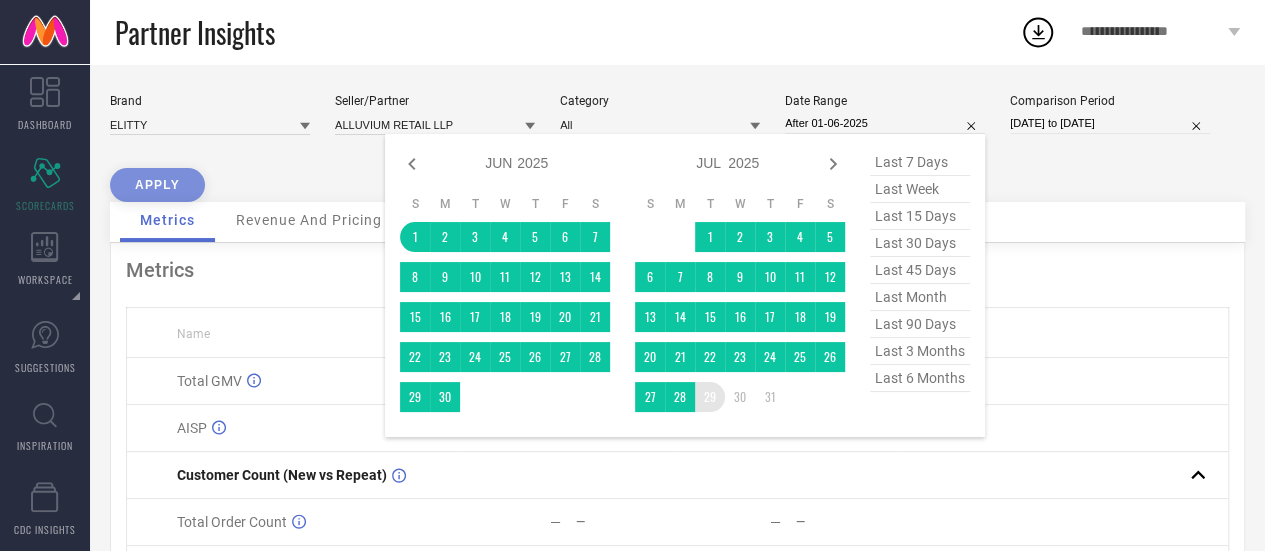type on "01-06-2025 to 29-07-2025" 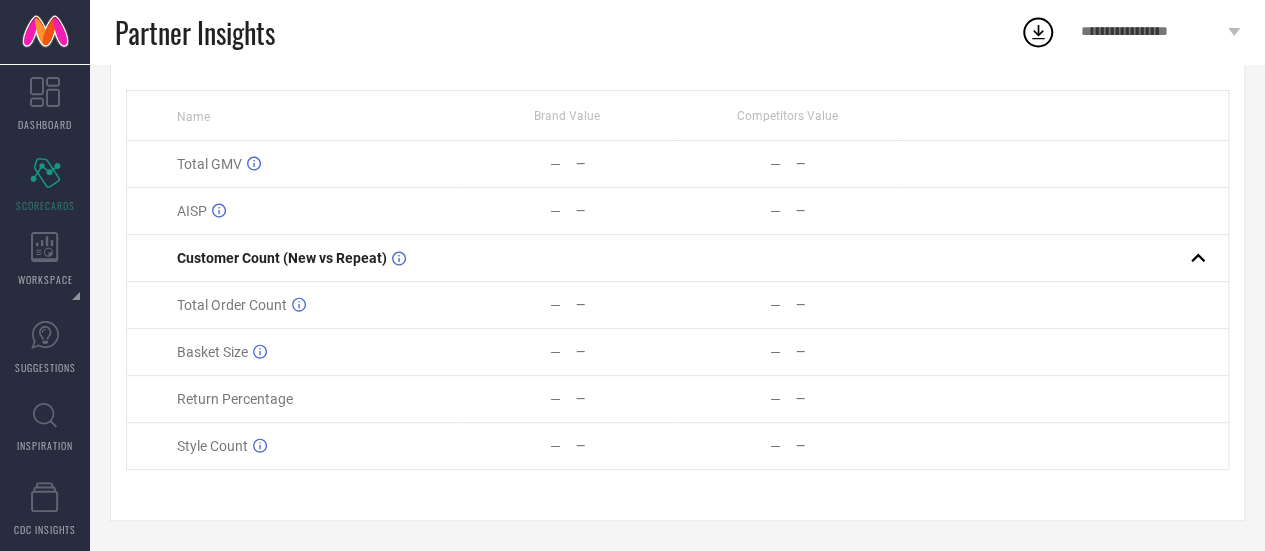 scroll, scrollTop: 0, scrollLeft: 0, axis: both 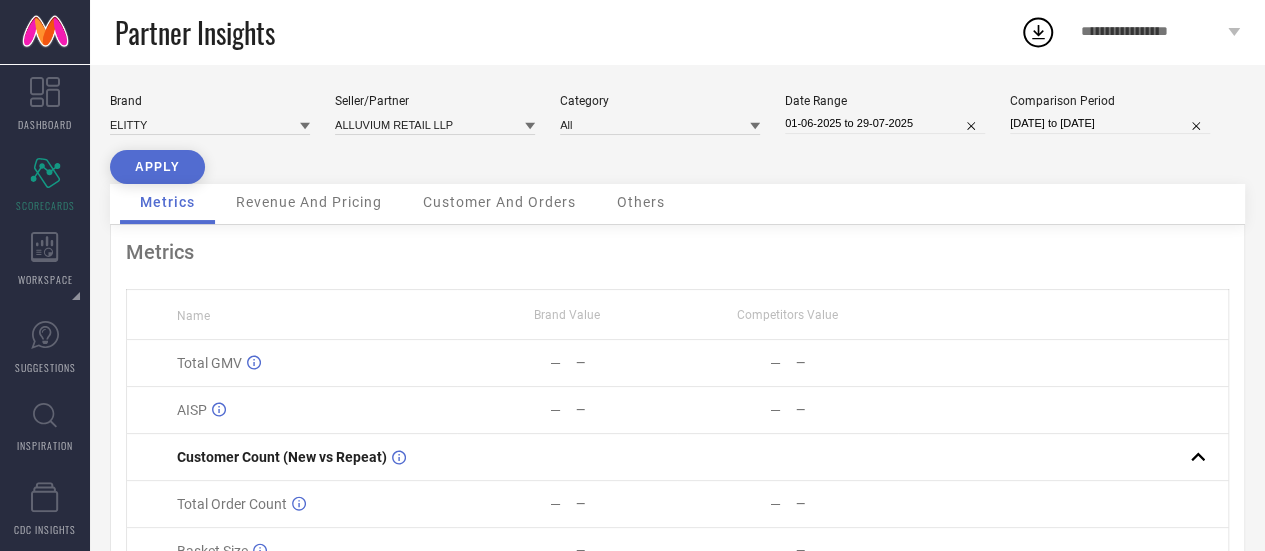 click on "APPLY" at bounding box center [157, 167] 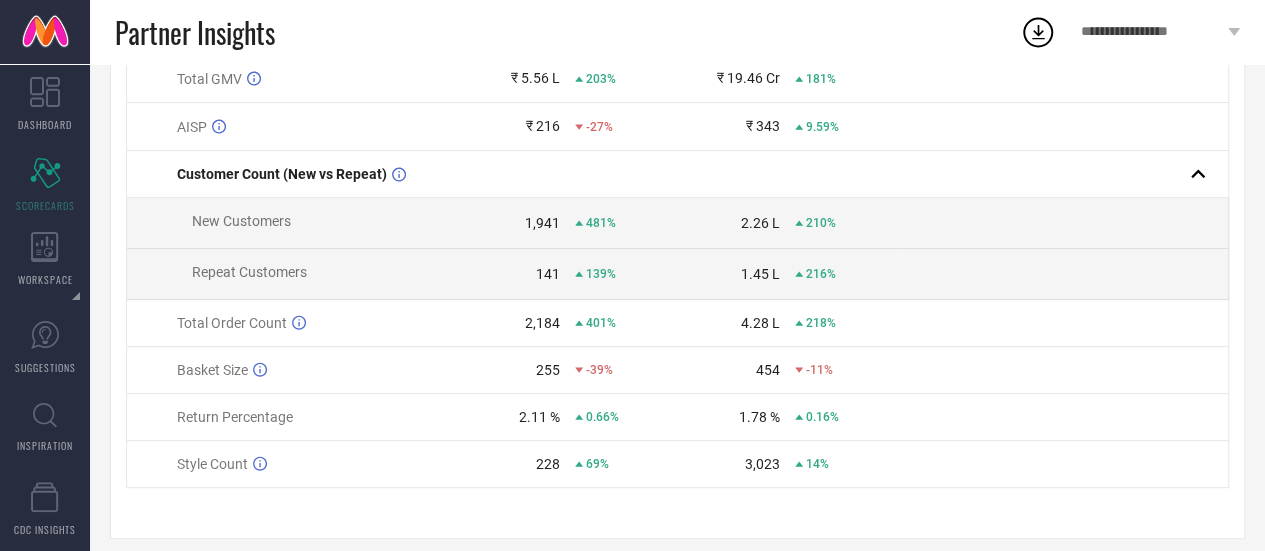 scroll, scrollTop: 305, scrollLeft: 0, axis: vertical 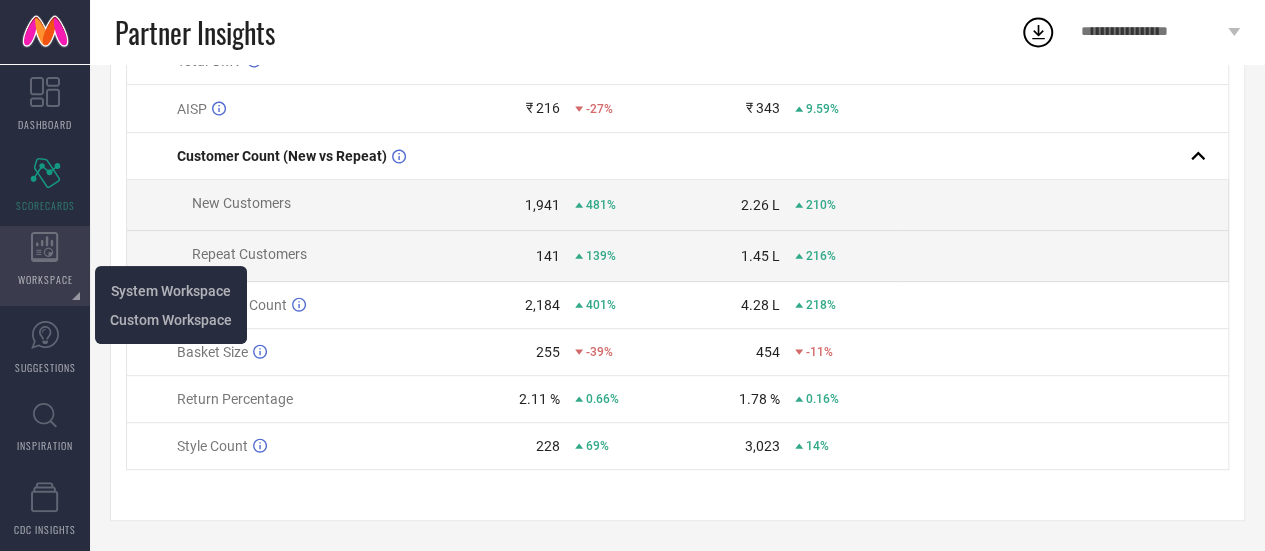 click 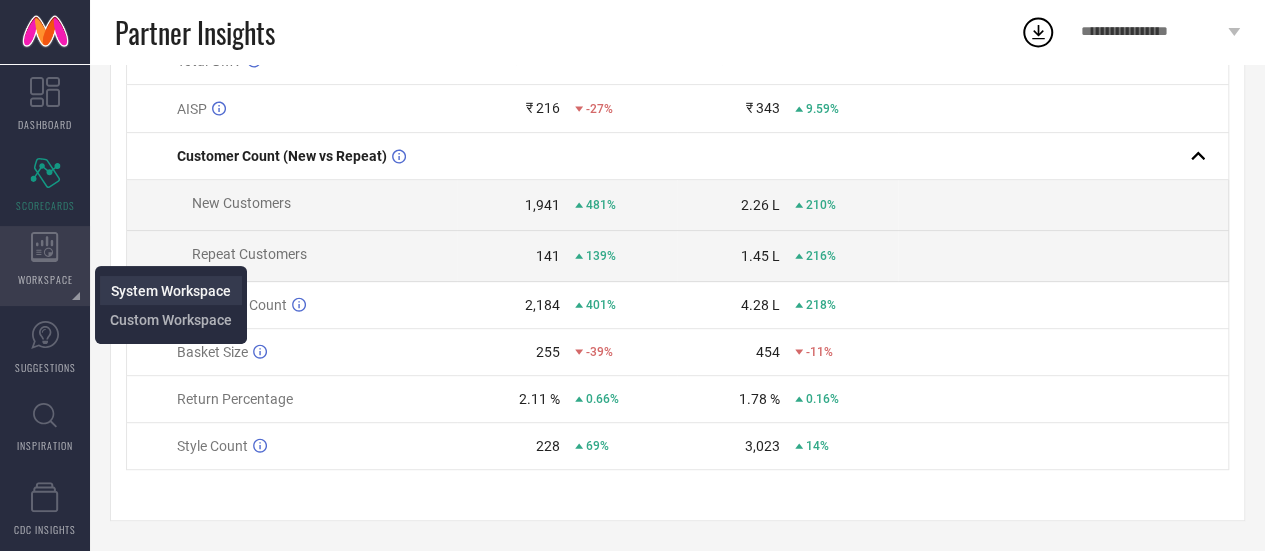 click on "System Workspace" at bounding box center [171, 291] 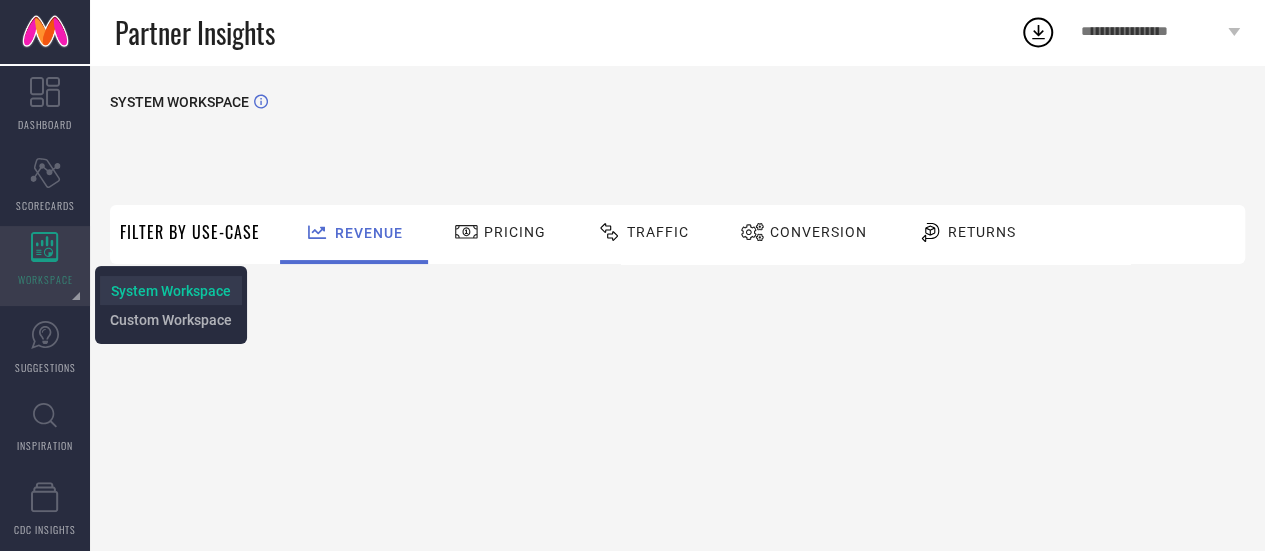 scroll, scrollTop: 0, scrollLeft: 0, axis: both 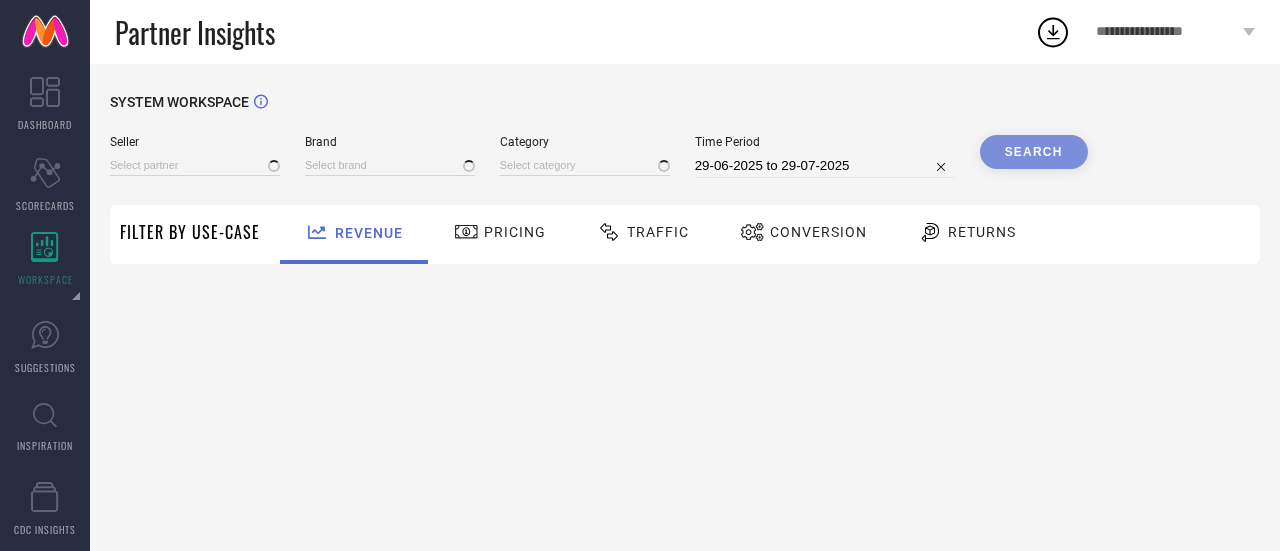 type on "All" 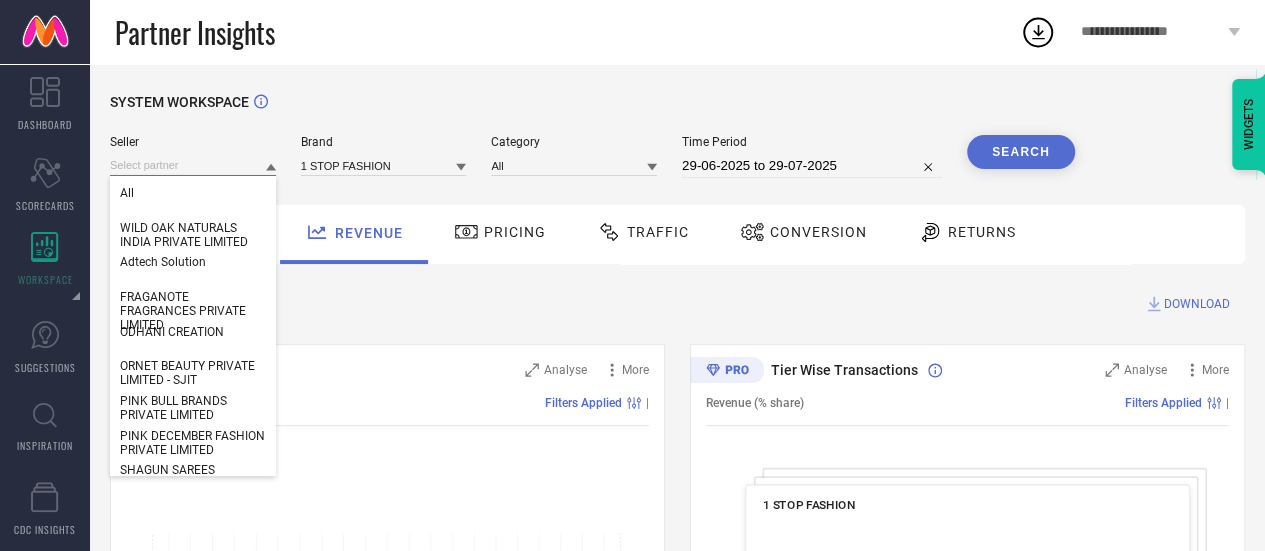 click at bounding box center [193, 165] 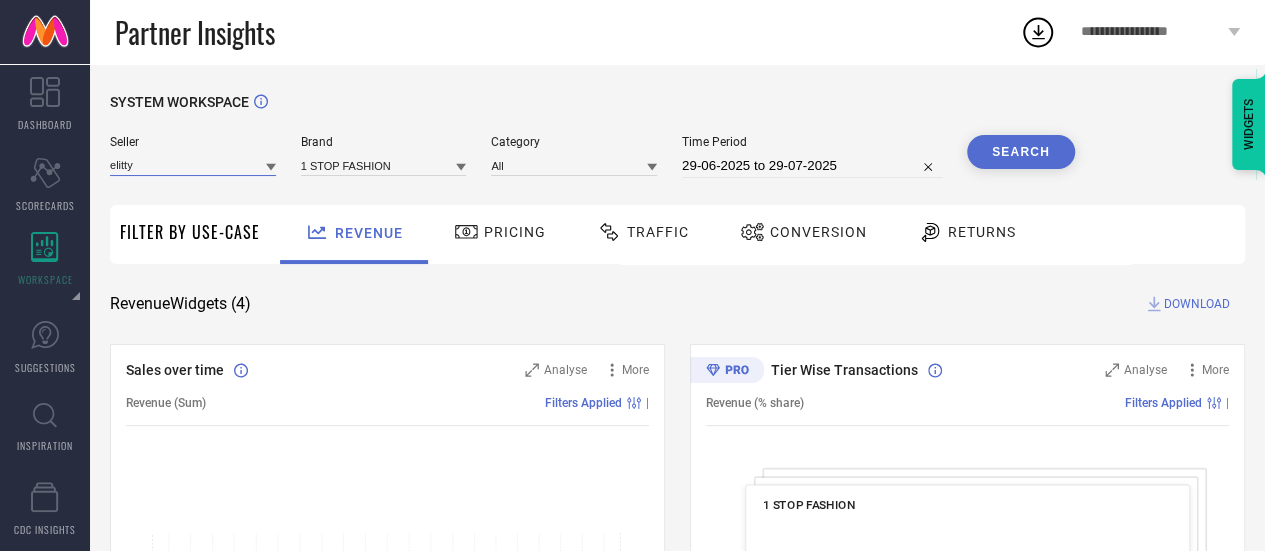 type on "elitty" 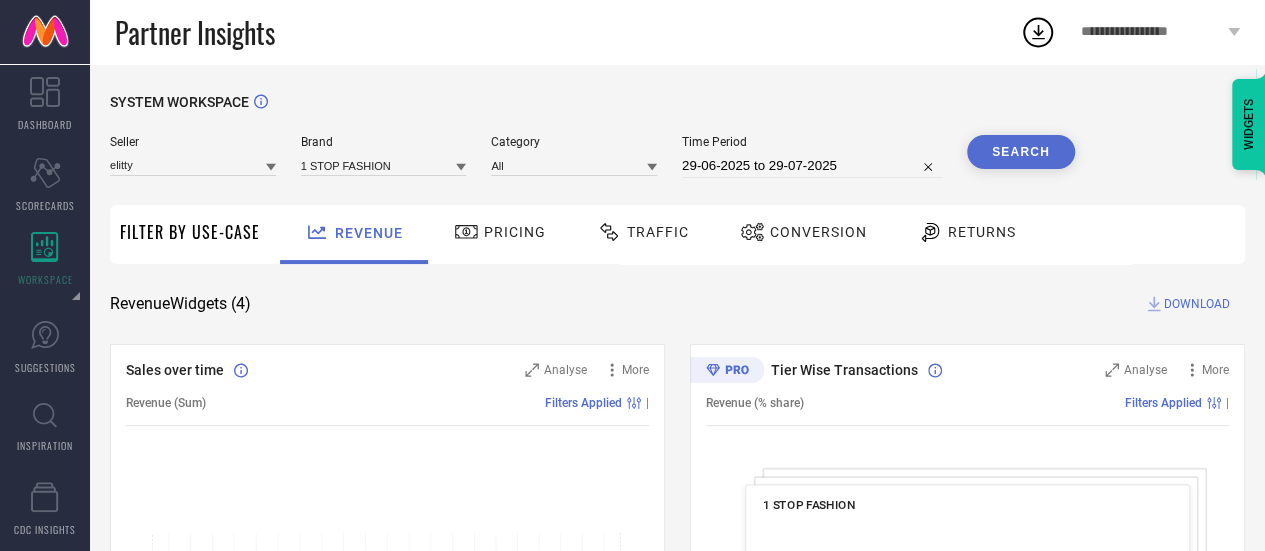 click 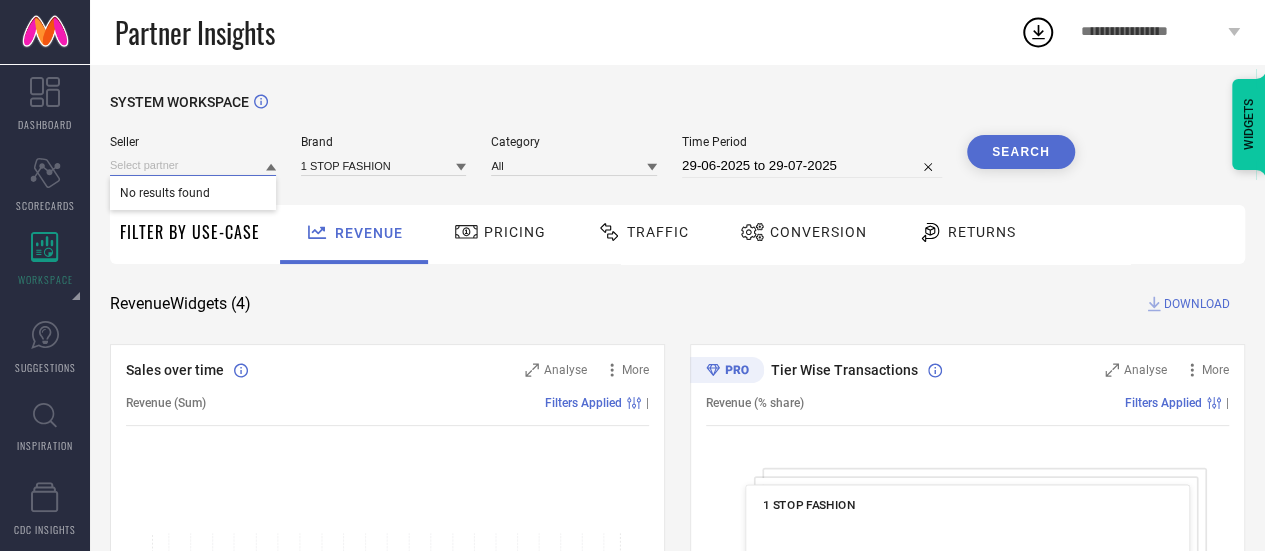 click at bounding box center [193, 165] 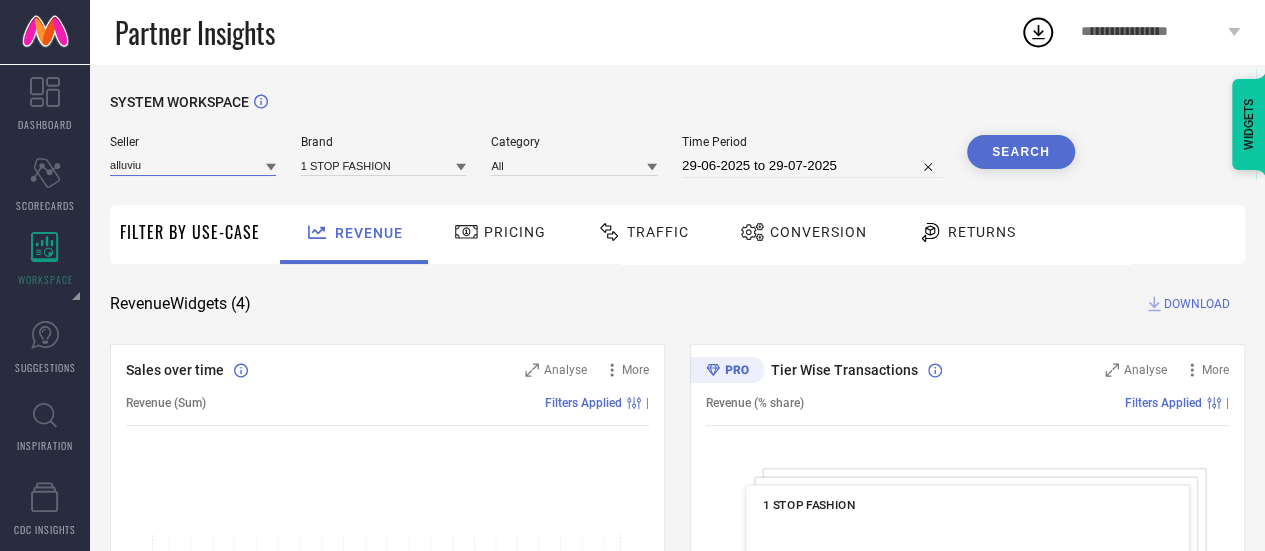 type on "alluviu" 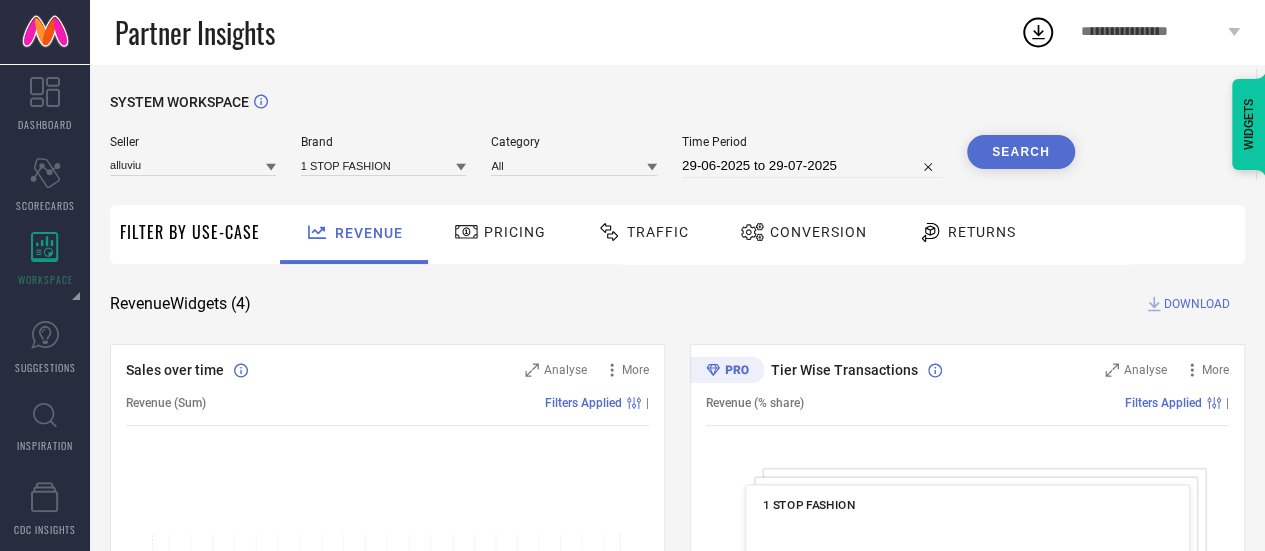 click 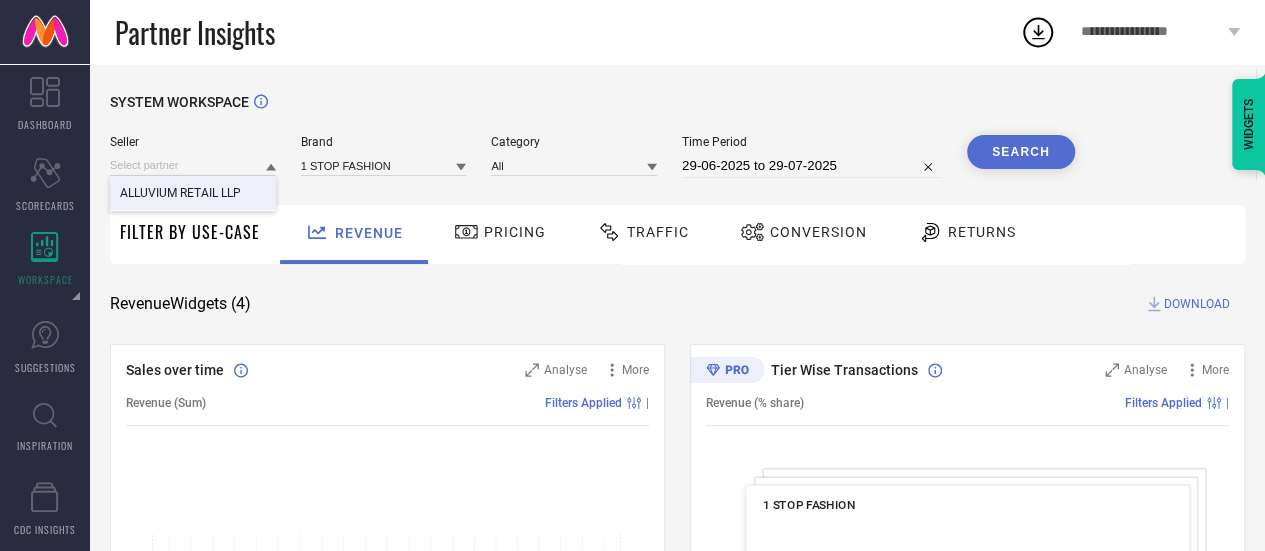 click on "ALLUVIUM RETAIL LLP" at bounding box center (180, 193) 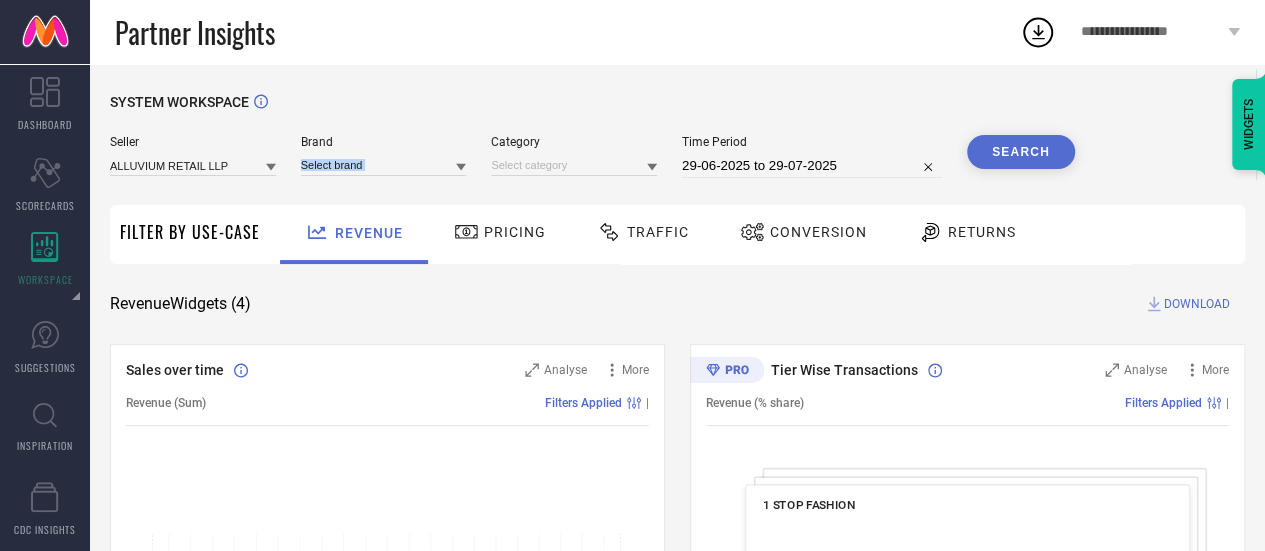 click on "Seller ALLUVIUM RETAIL LLP Brand Category Time Period 29-06-2025 to 29-07-2025 Search" at bounding box center (592, 156) 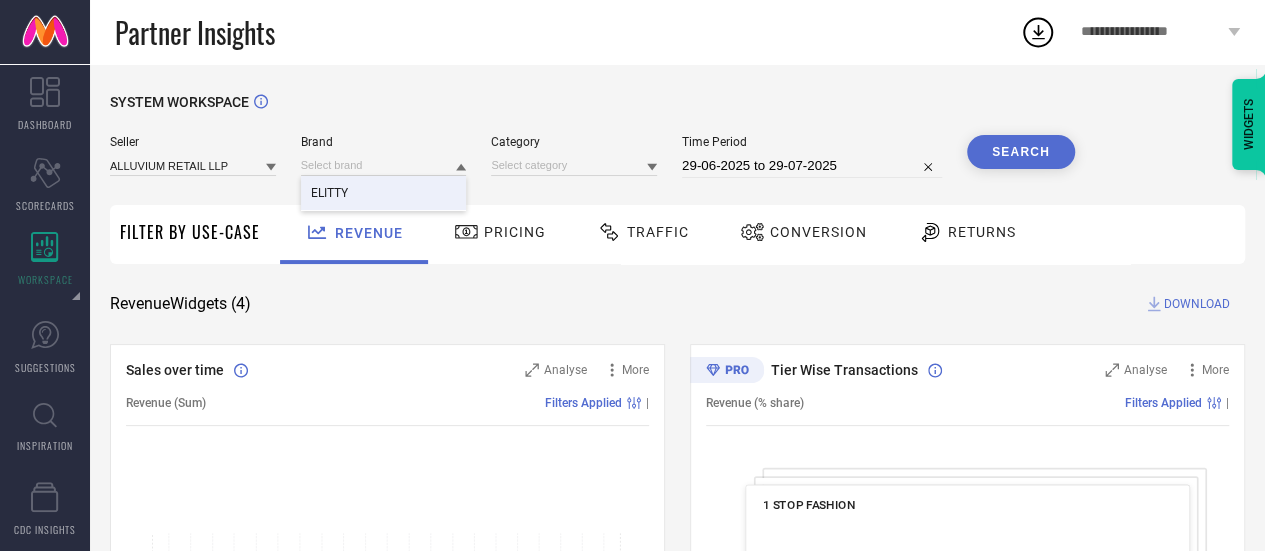 click on "ELITTY" at bounding box center (384, 193) 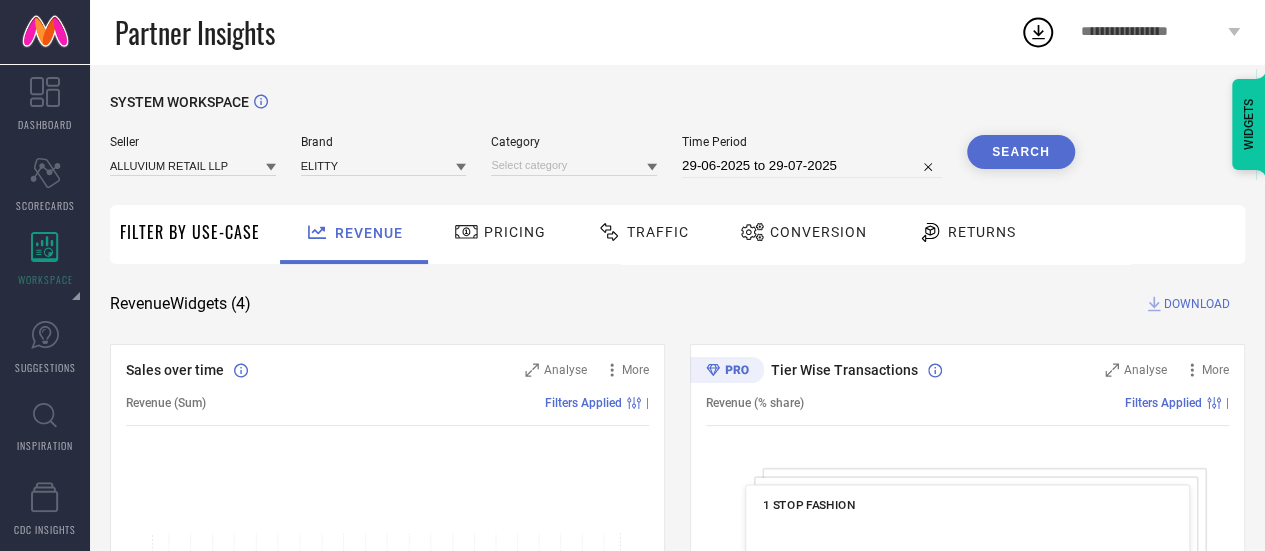 click 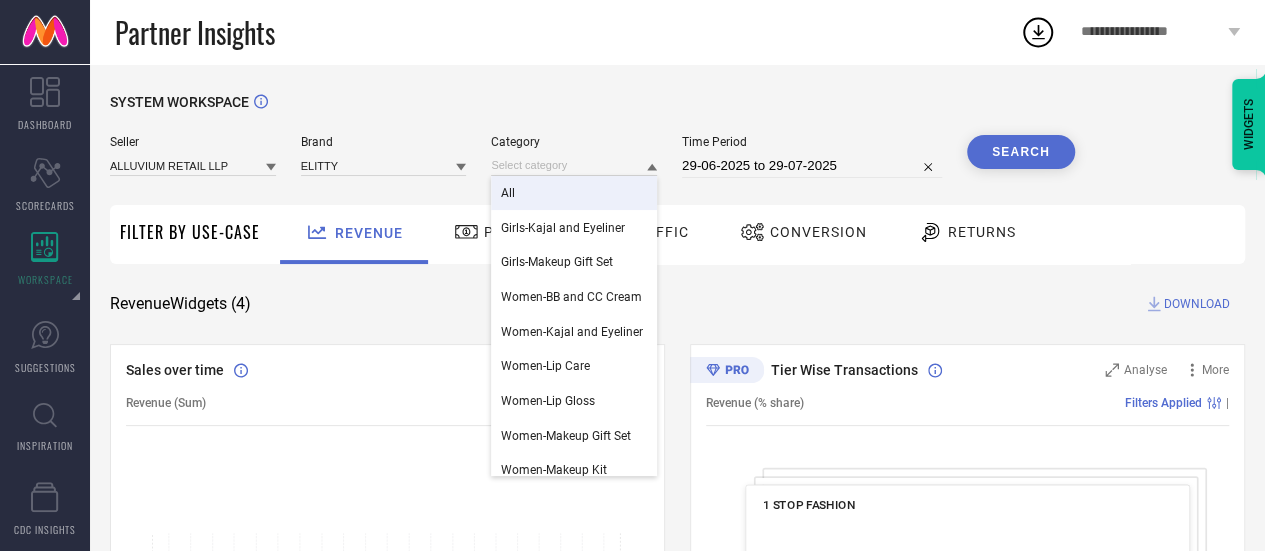 click on "All" at bounding box center (574, 193) 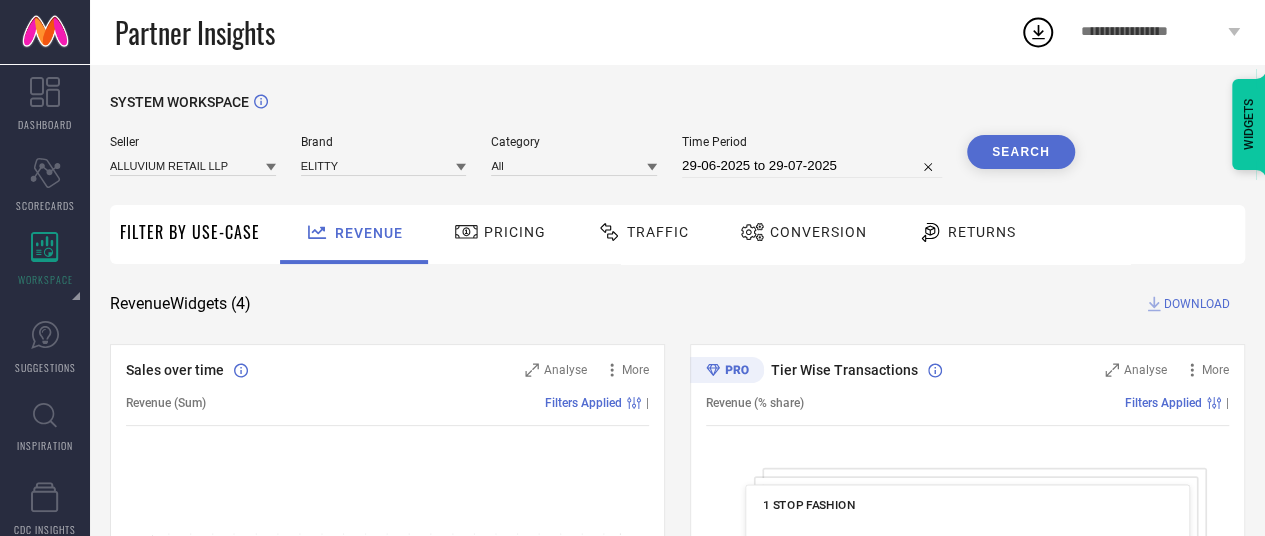 select on "5" 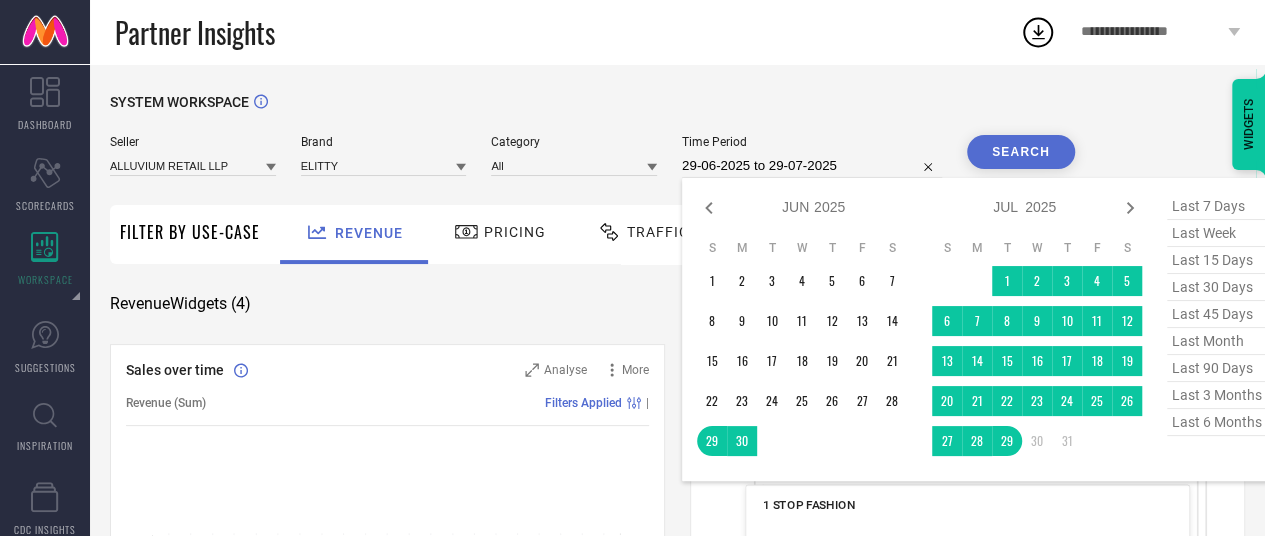 click on "29-06-2025 to 29-07-2025" at bounding box center [812, 166] 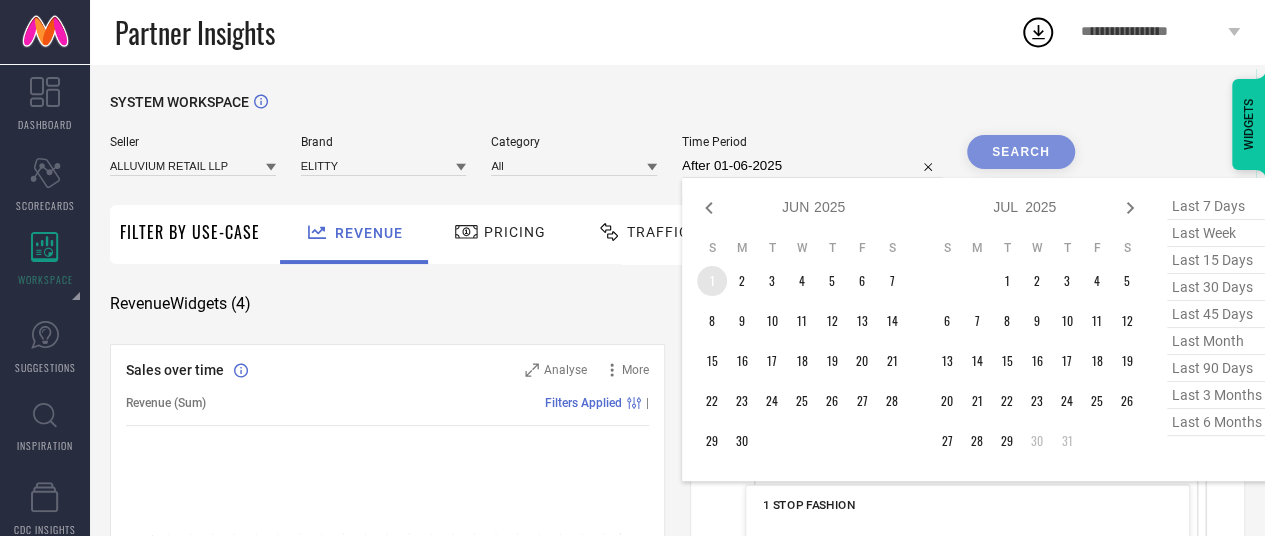 click on "1" at bounding box center (712, 281) 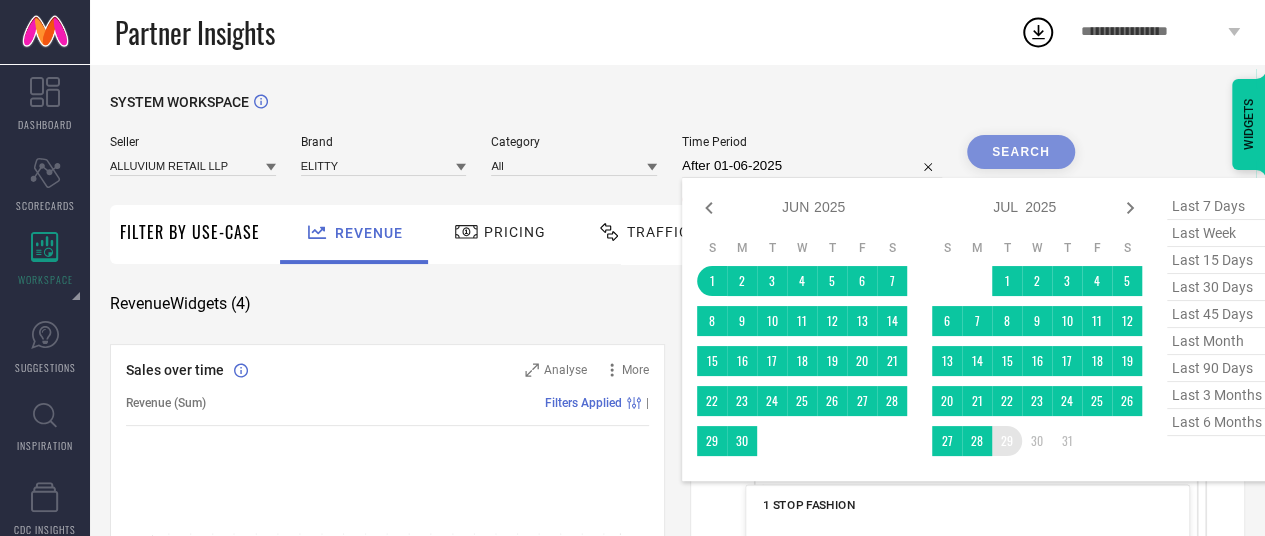 type on "01-06-2025 to 29-07-2025" 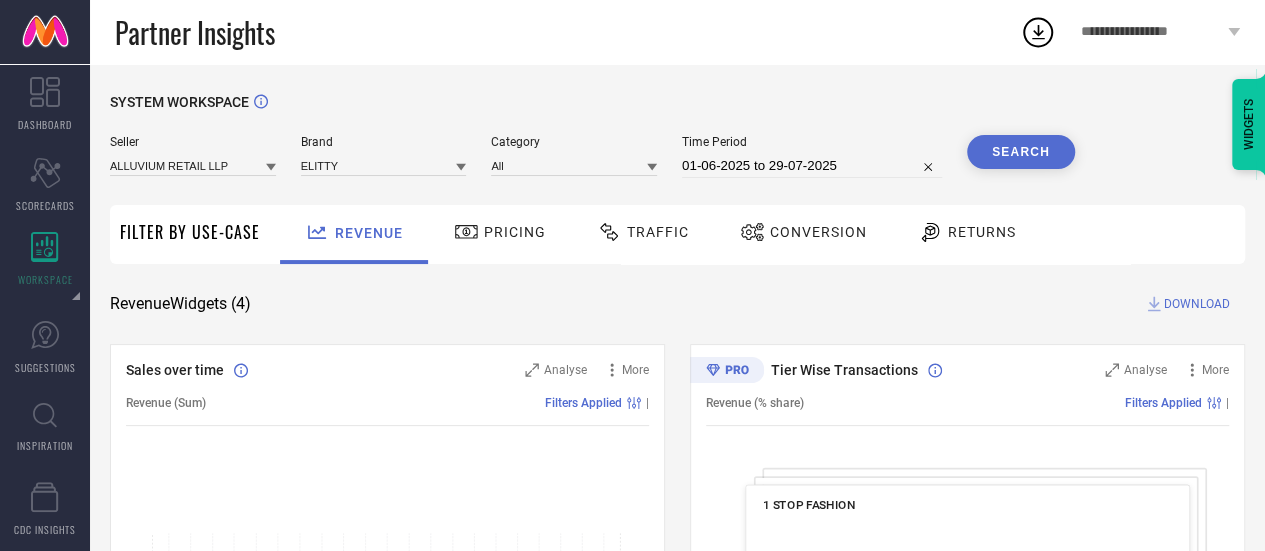 click on "Search" at bounding box center (1021, 152) 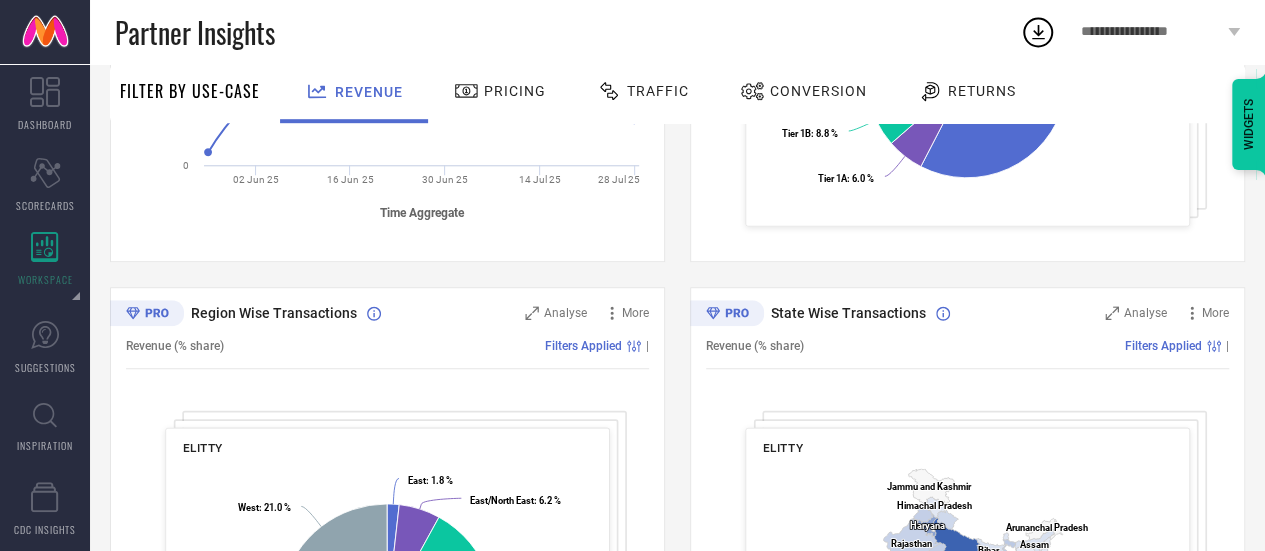 scroll, scrollTop: 848, scrollLeft: 0, axis: vertical 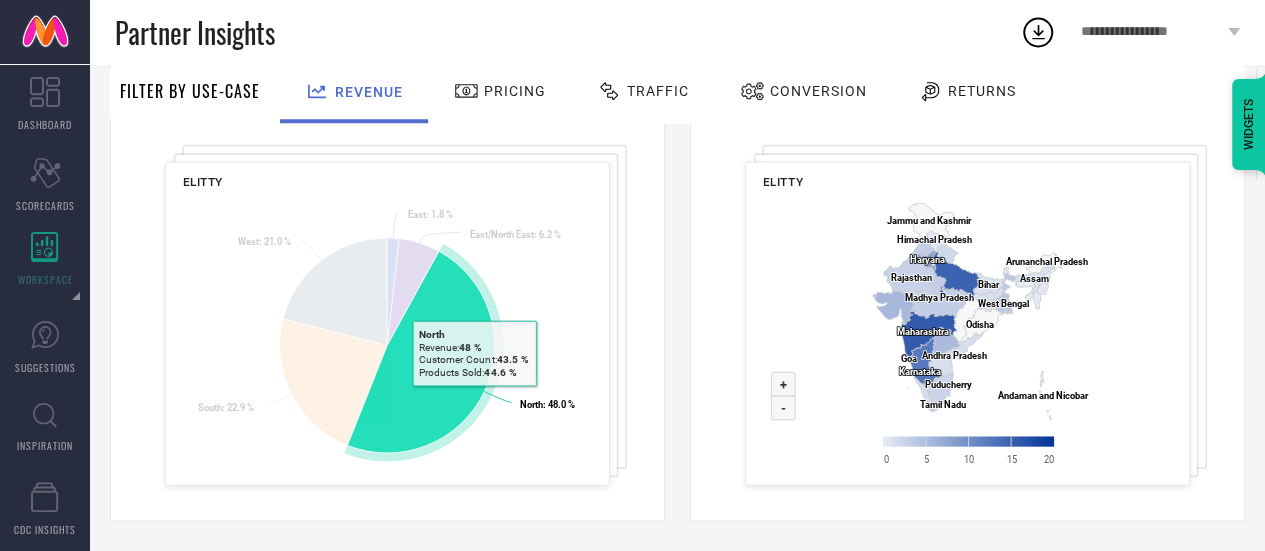 type 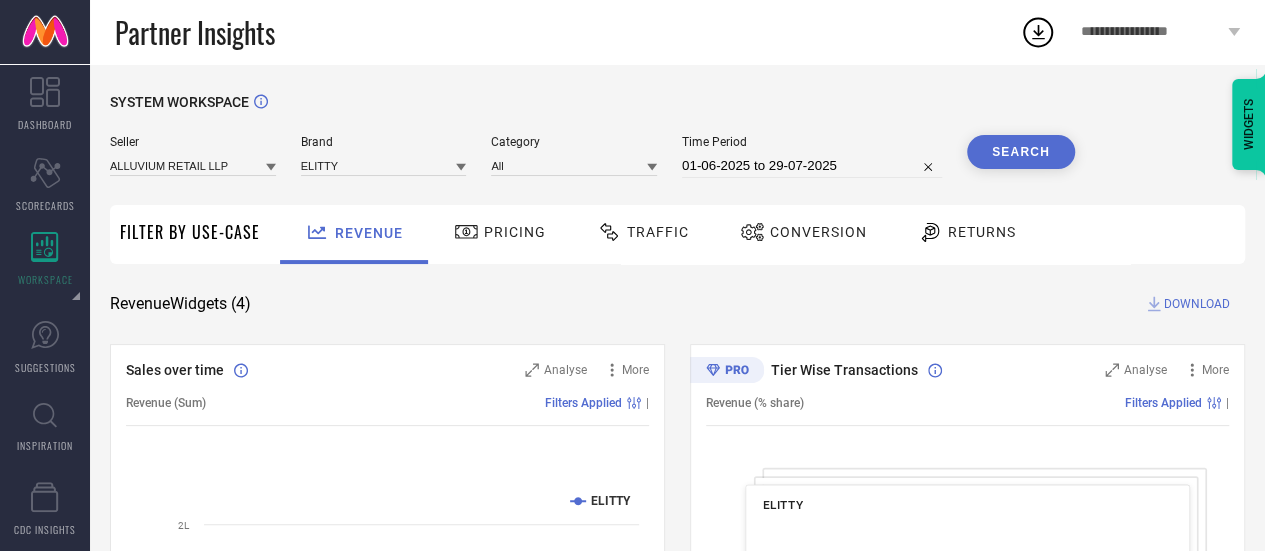 scroll, scrollTop: 18, scrollLeft: 0, axis: vertical 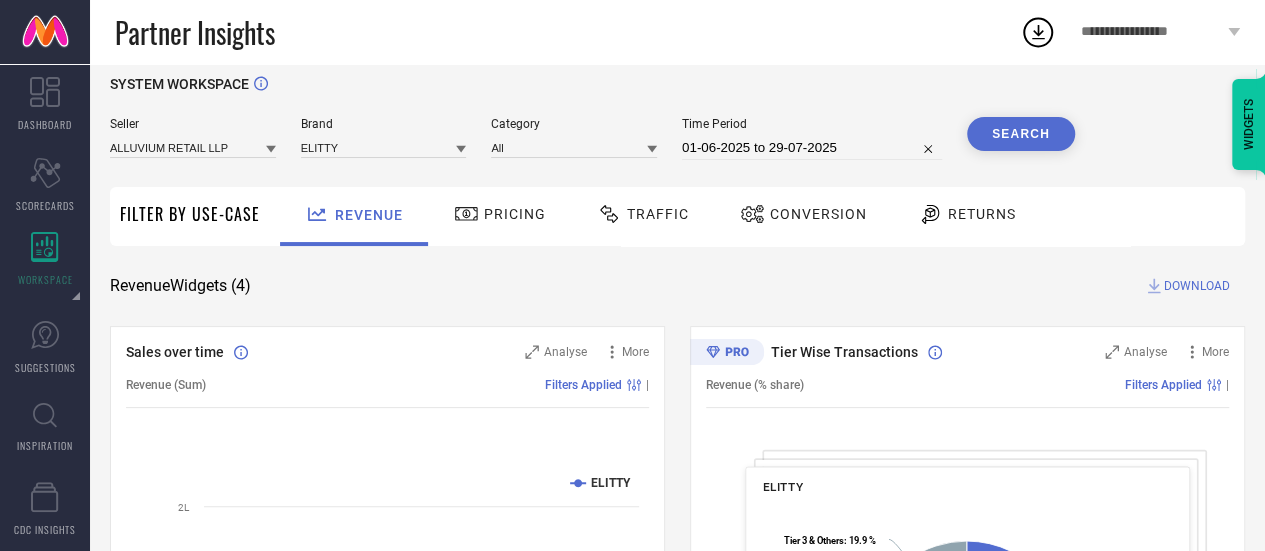 click on "DOWNLOAD" at bounding box center (1197, 286) 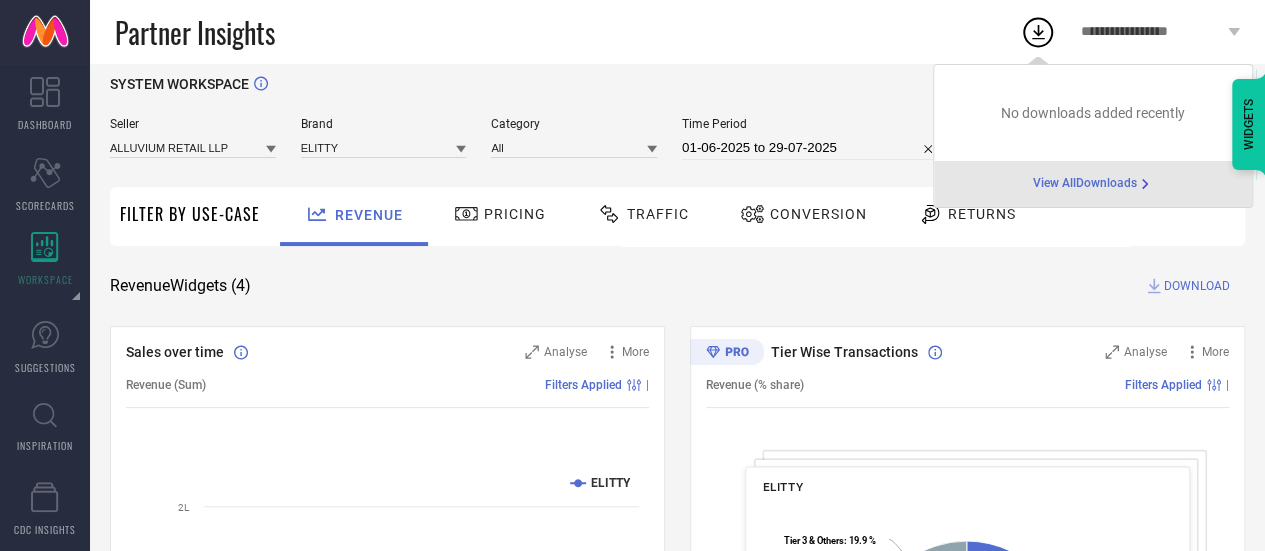 click on "View All   Downloads" at bounding box center (1085, 184) 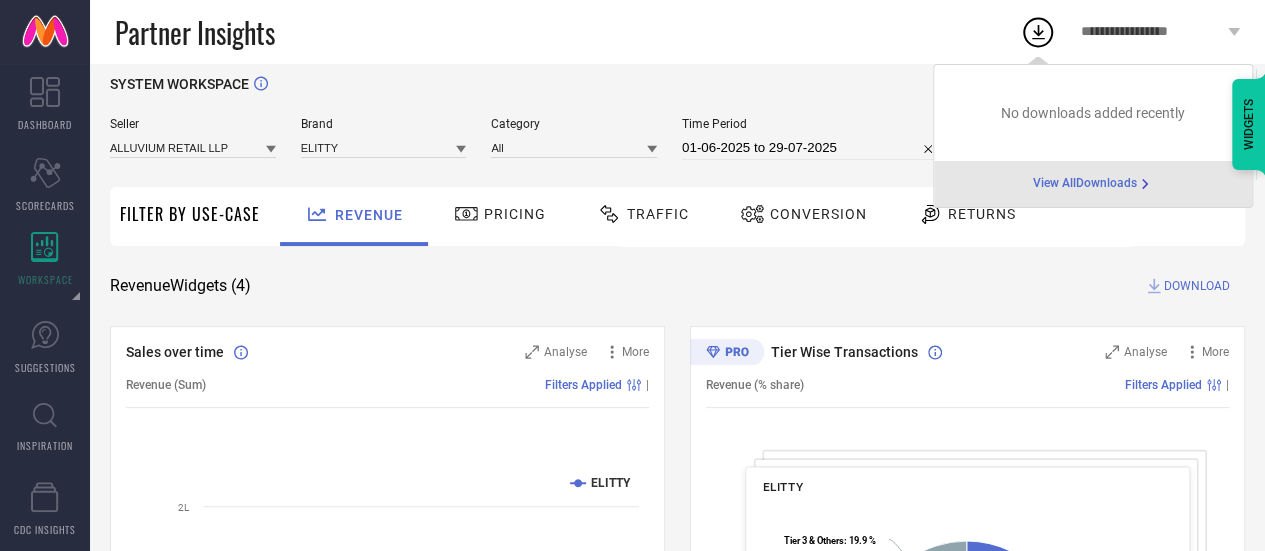 scroll, scrollTop: 0, scrollLeft: 0, axis: both 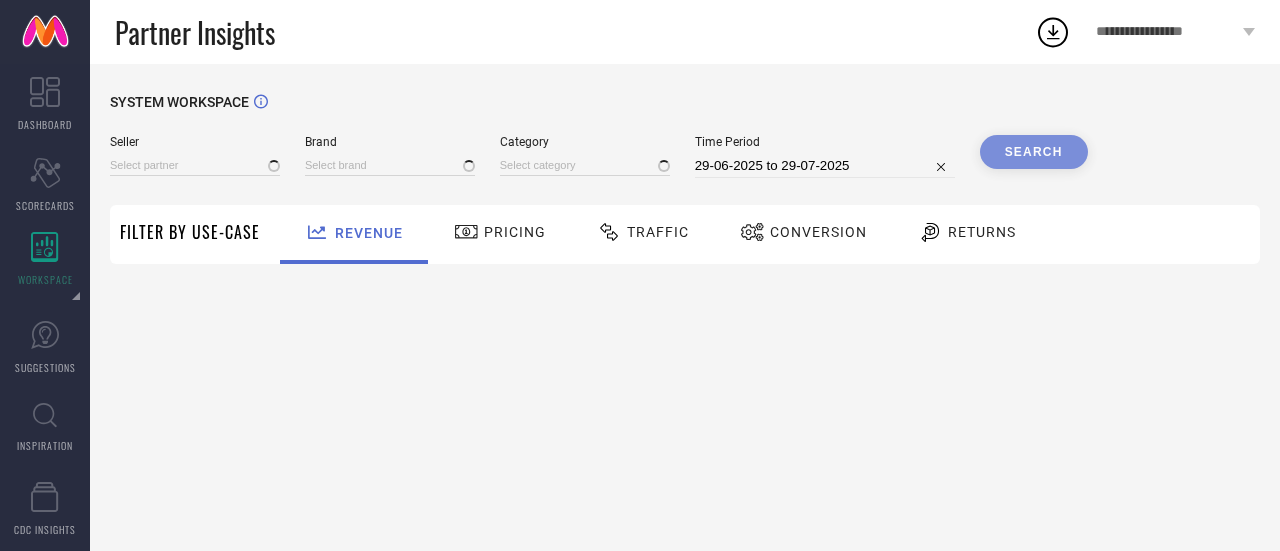 type on "All" 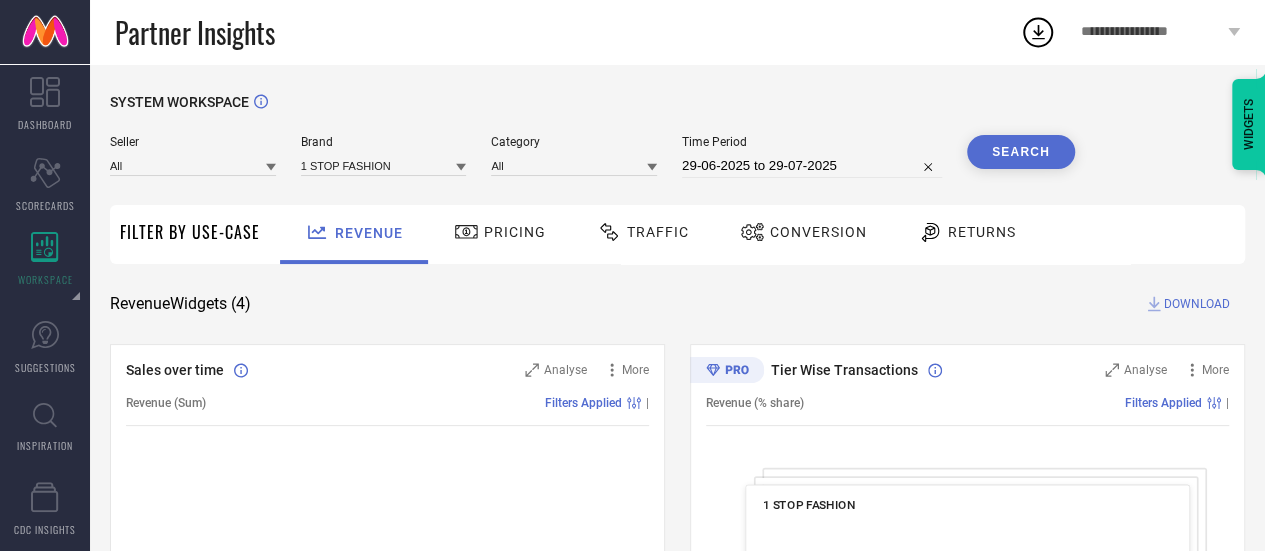 click 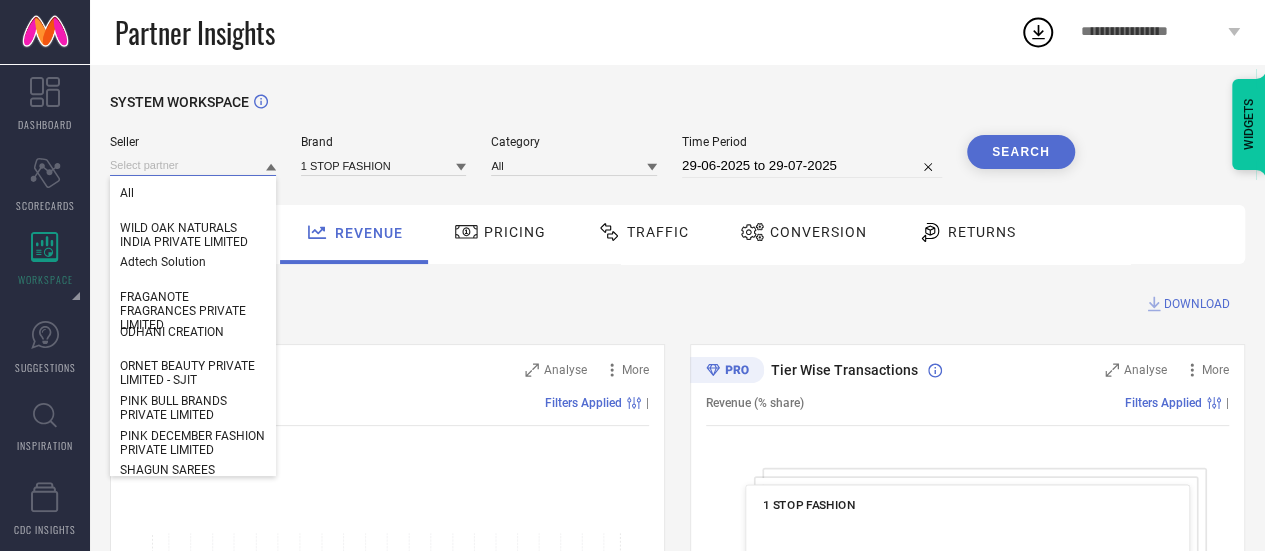 click at bounding box center (193, 165) 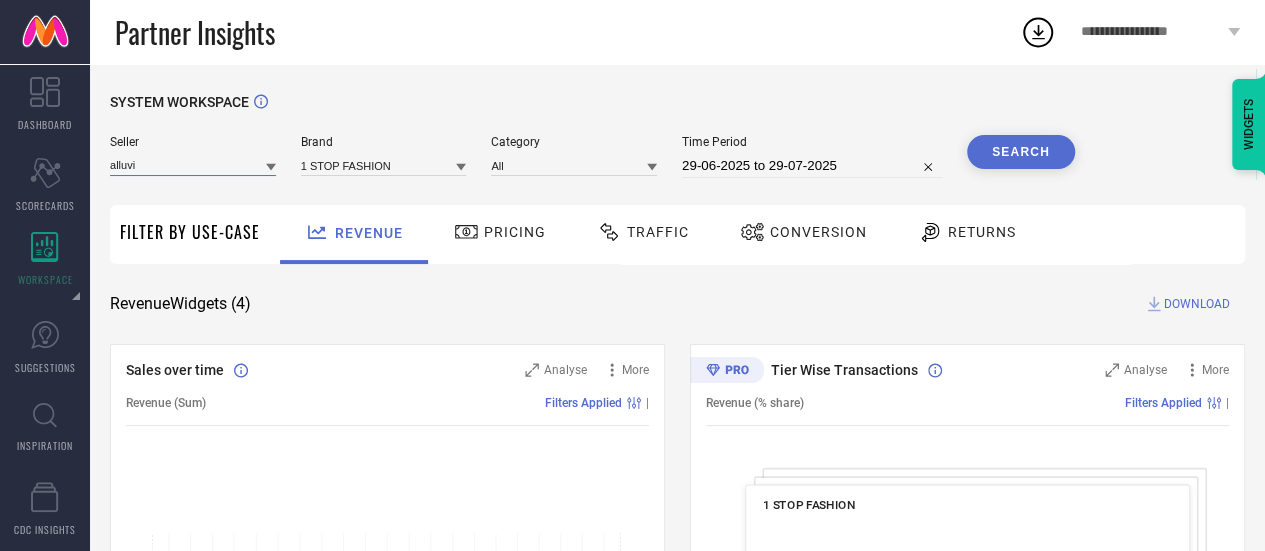 type on "alluvi" 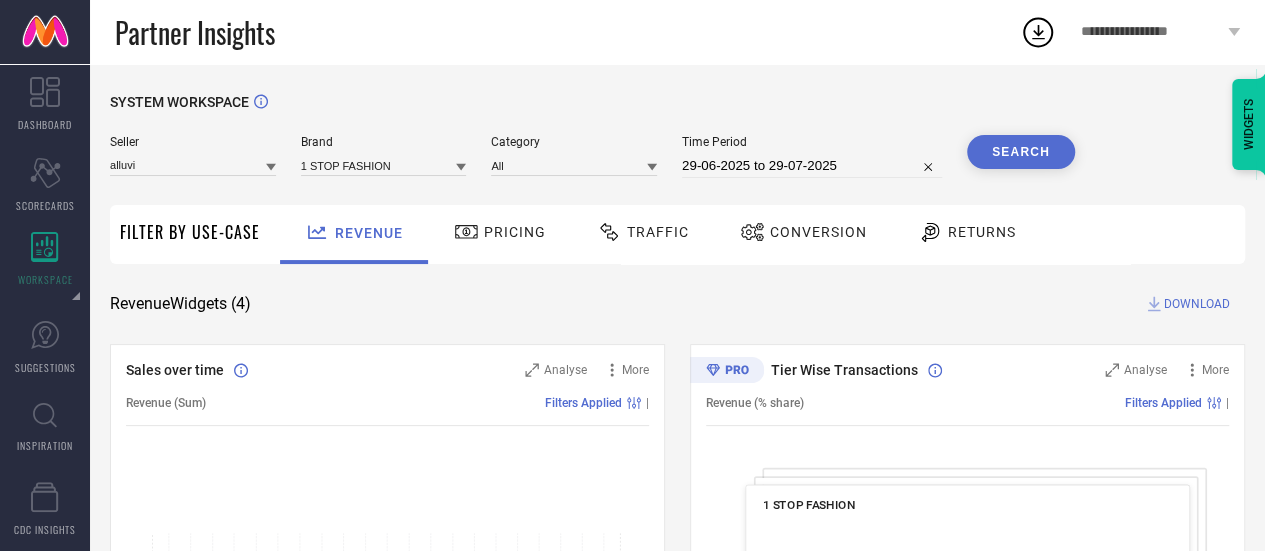 click 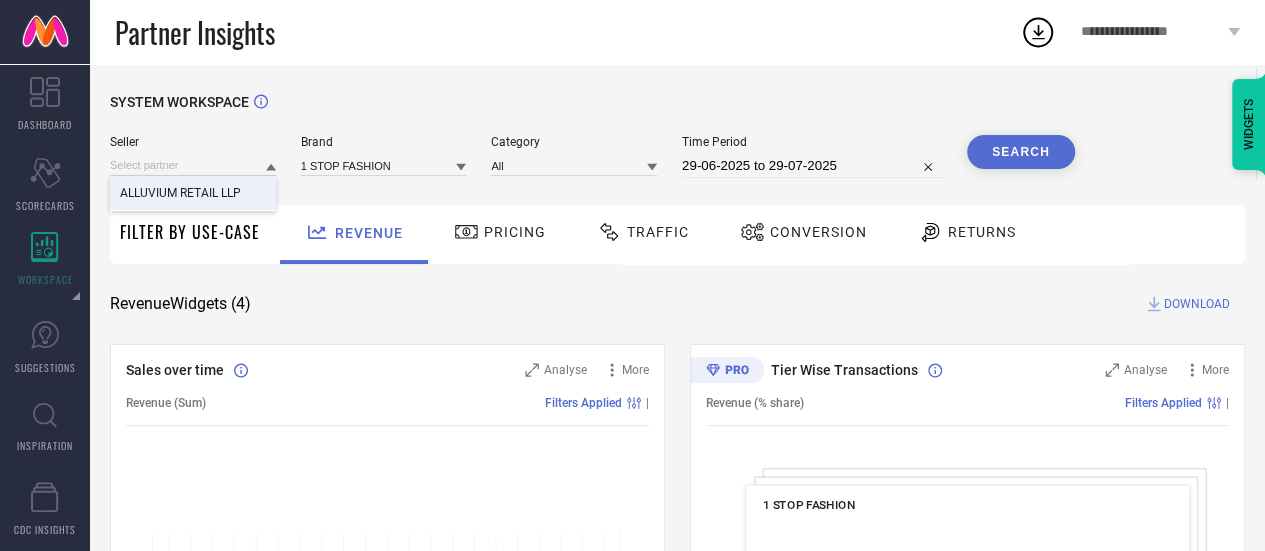 click on "ALLUVIUM RETAIL LLP" at bounding box center [180, 193] 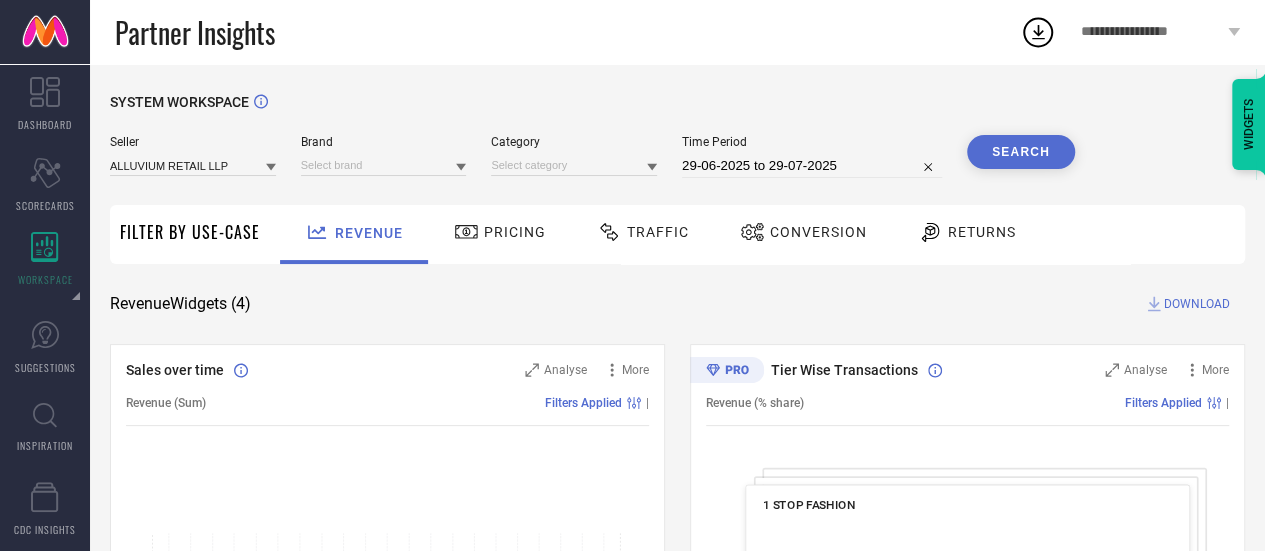 click at bounding box center [461, 166] 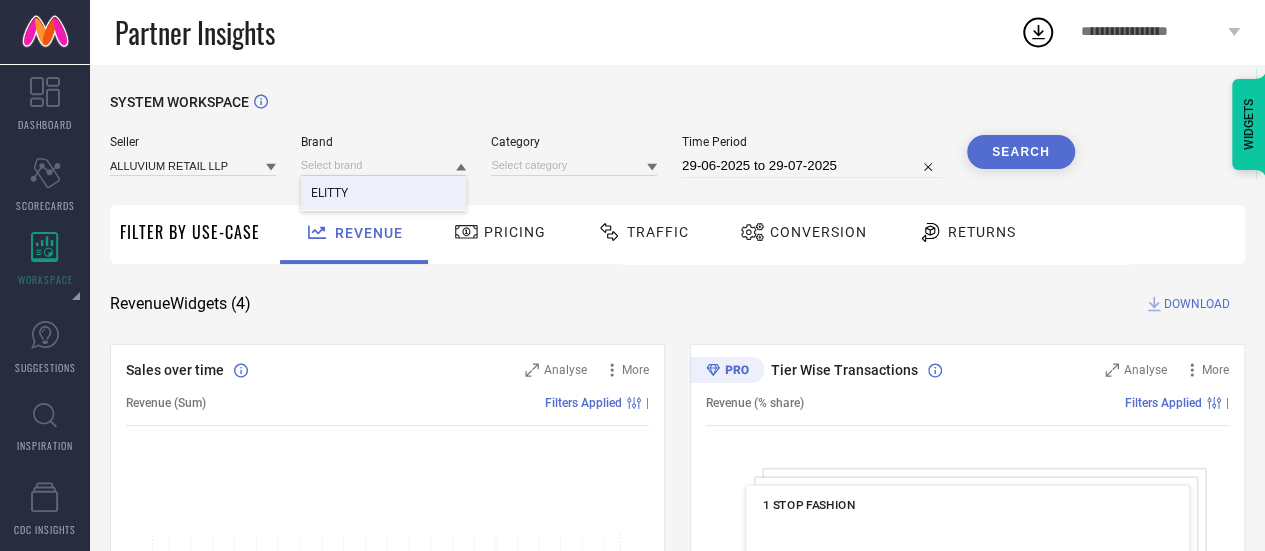 click on "ELITTY" at bounding box center (384, 193) 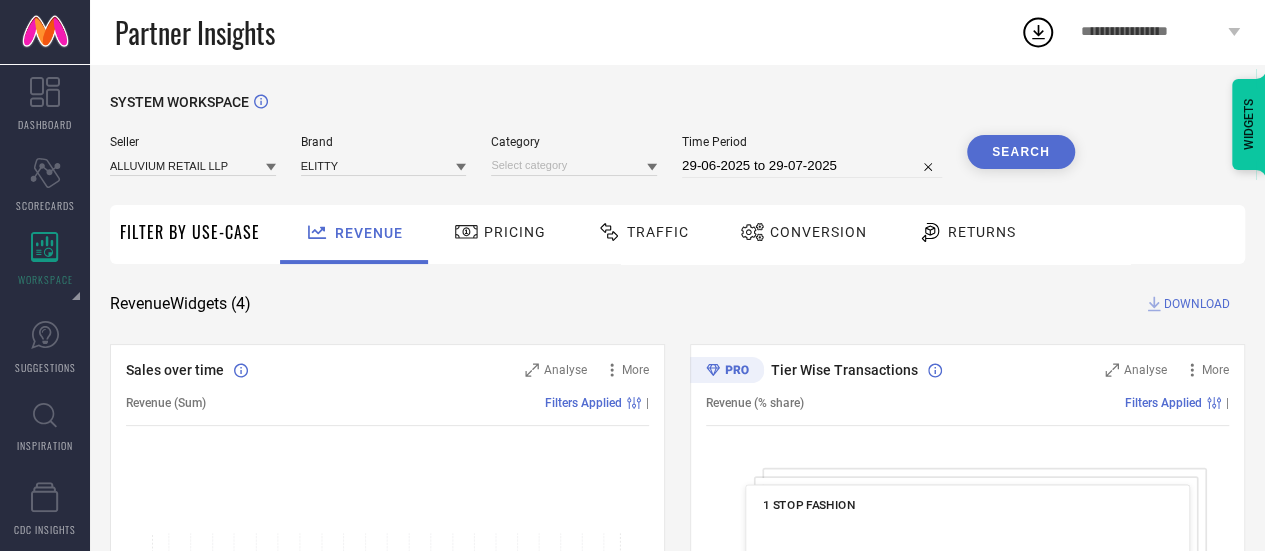 click 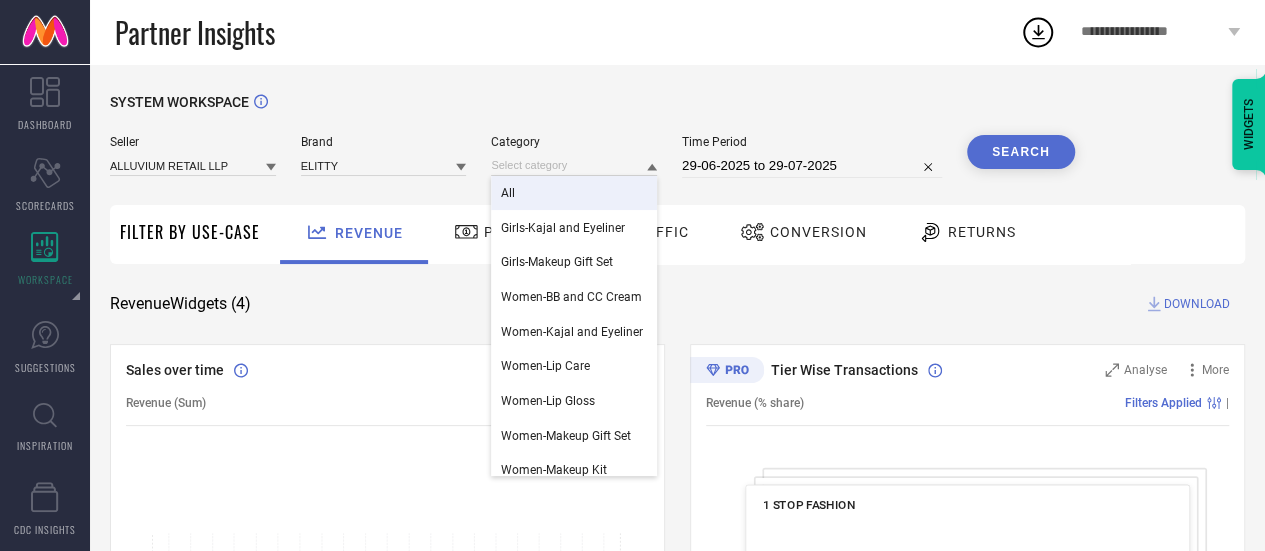 click on "All" at bounding box center (574, 193) 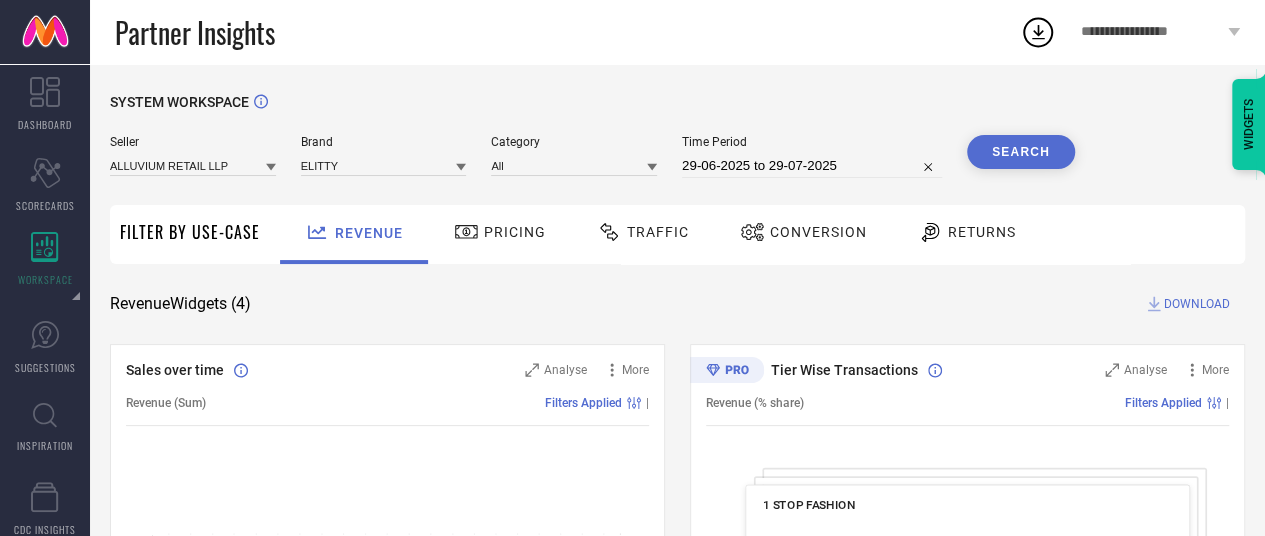 click on "29-06-2025 to 29-07-2025" at bounding box center (812, 166) 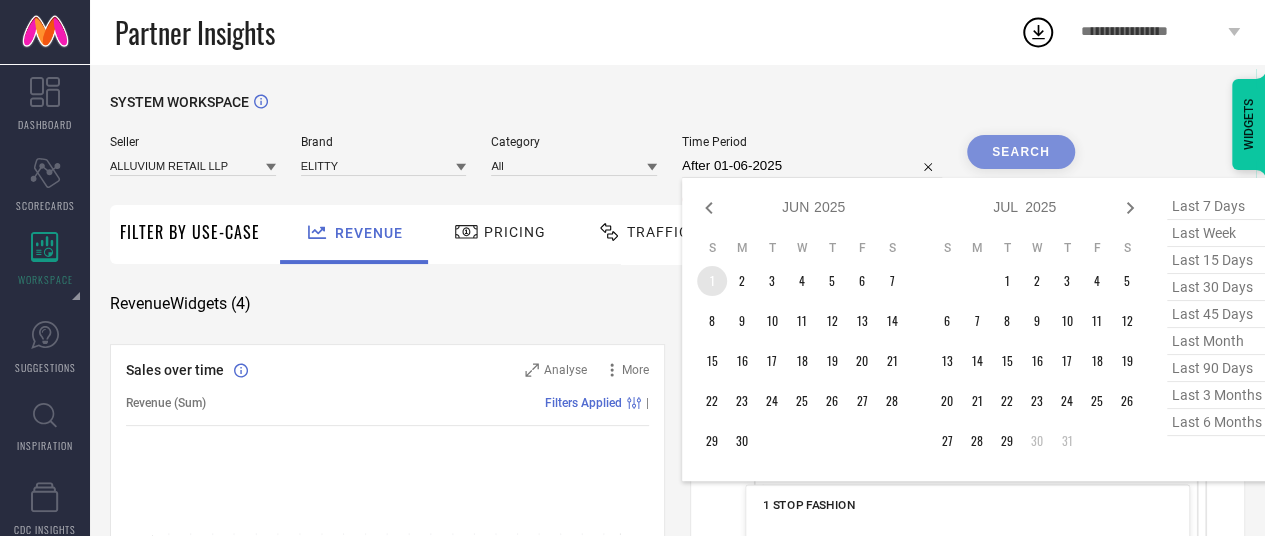 click on "1" at bounding box center (712, 281) 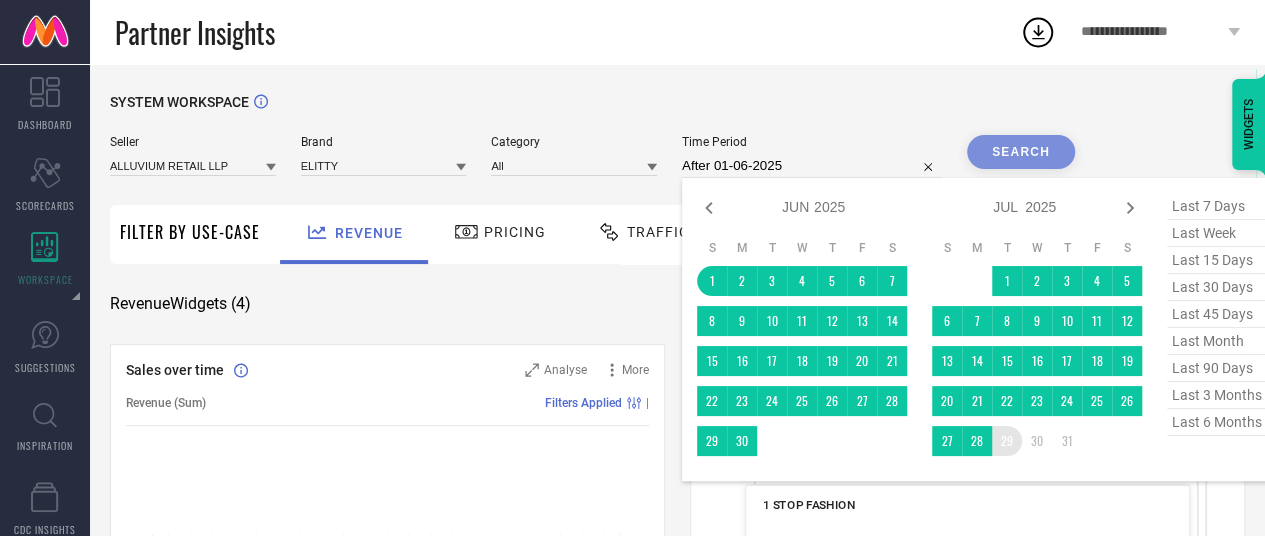 type on "01-06-2025 to 29-07-2025" 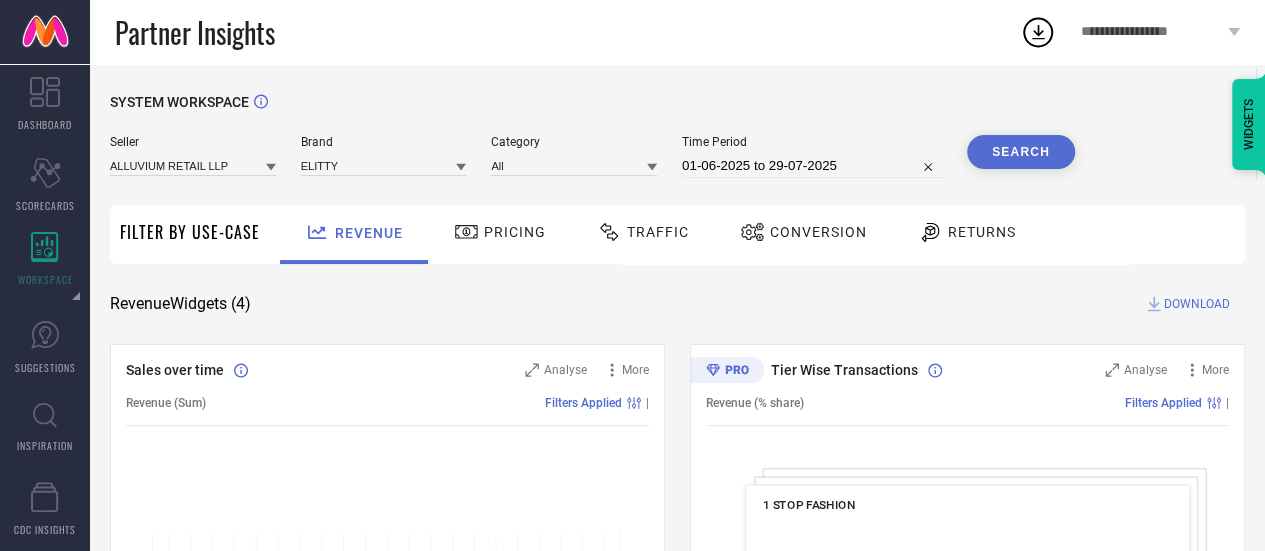 click on "Search" at bounding box center [1021, 152] 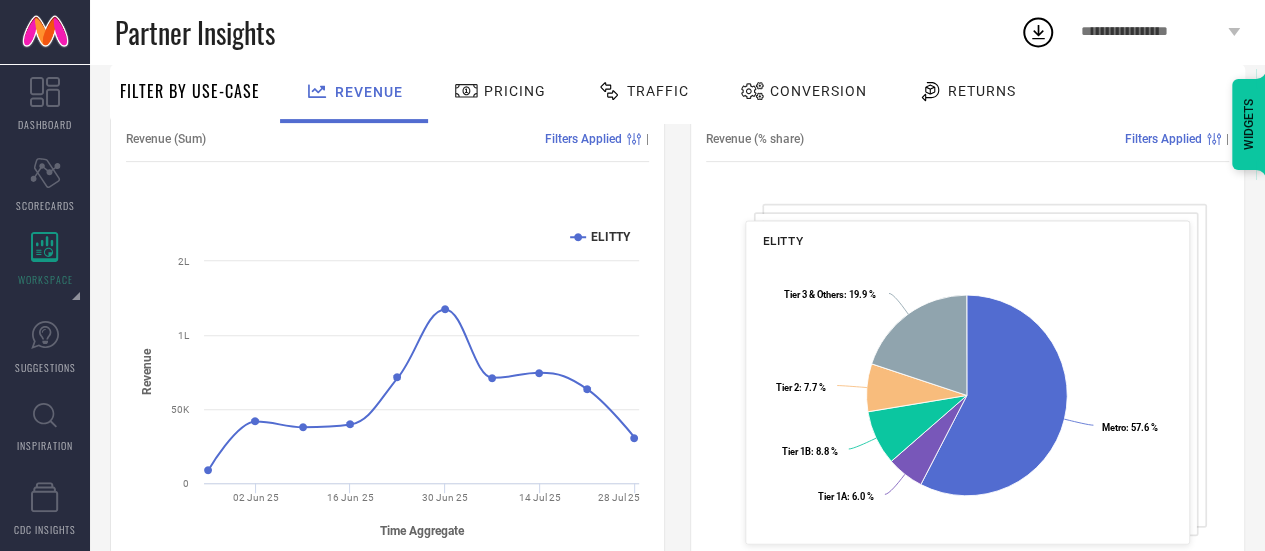 scroll, scrollTop: 0, scrollLeft: 0, axis: both 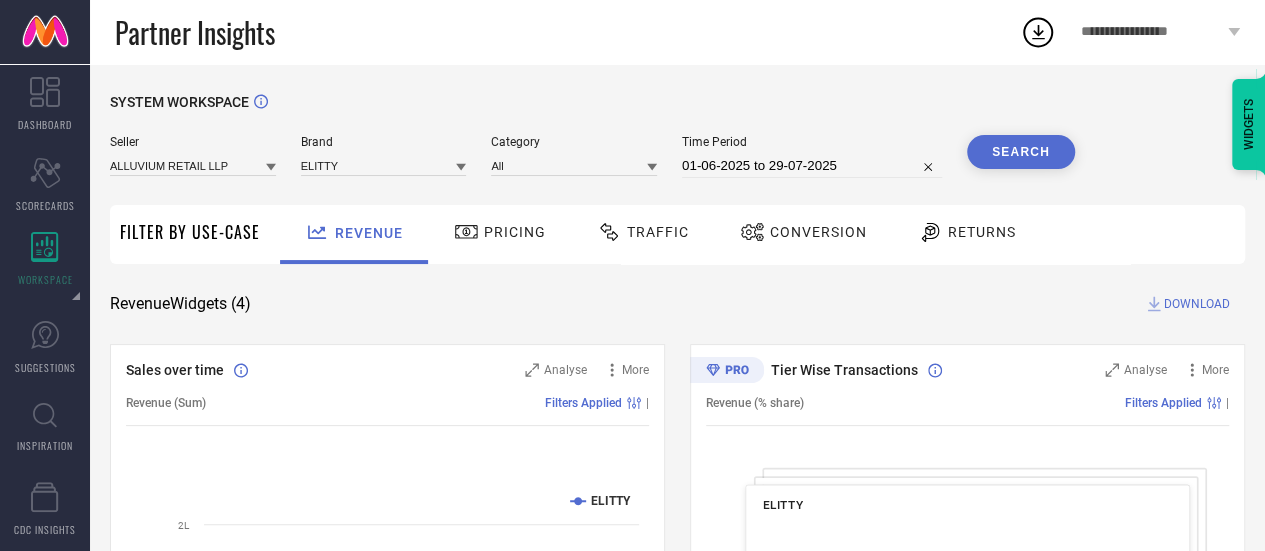 click on "DOWNLOAD" at bounding box center (1197, 304) 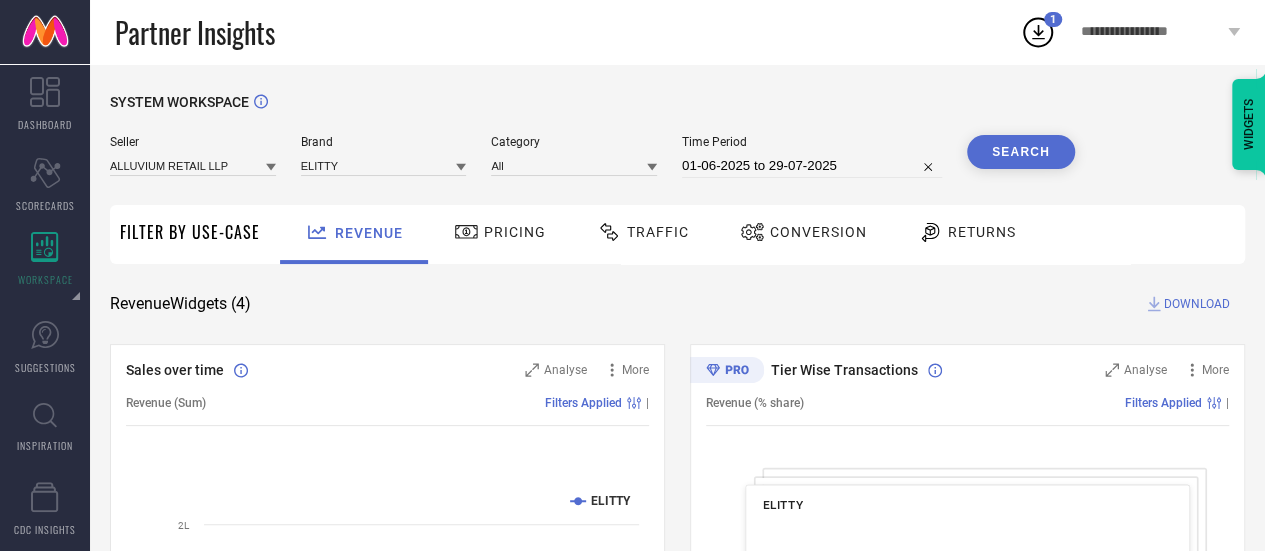 click on "1" at bounding box center (1053, 19) 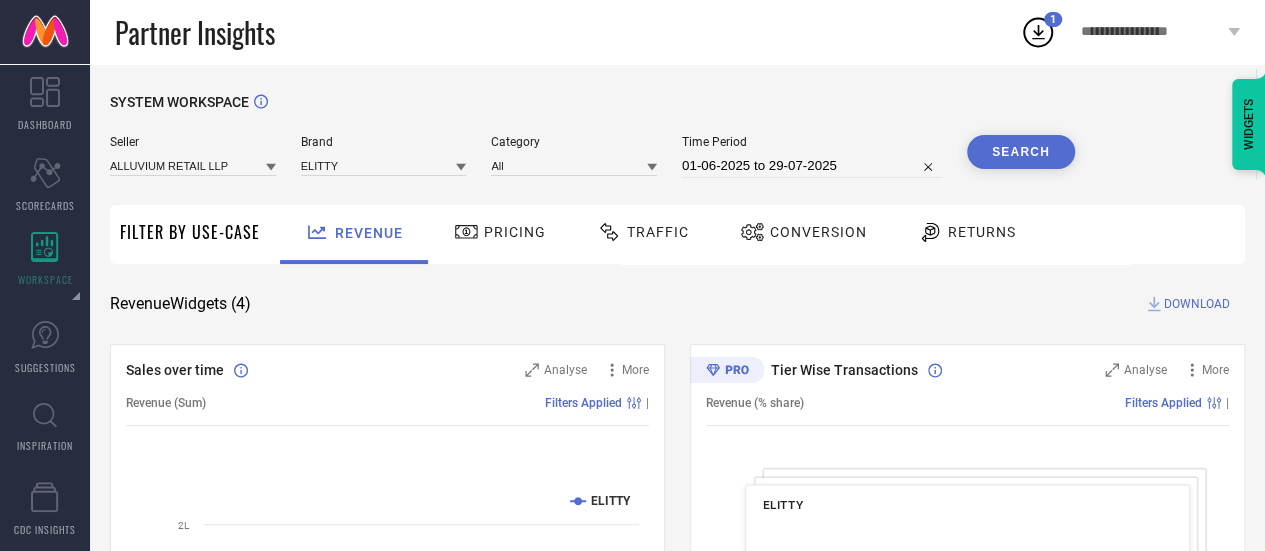 click 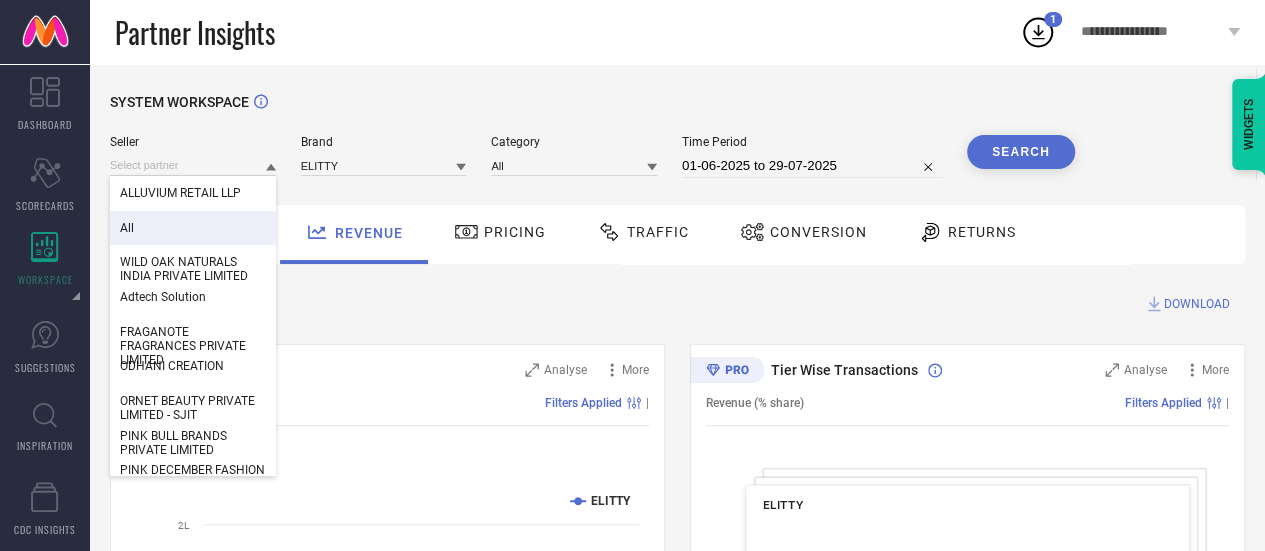 click on "All" at bounding box center (193, 228) 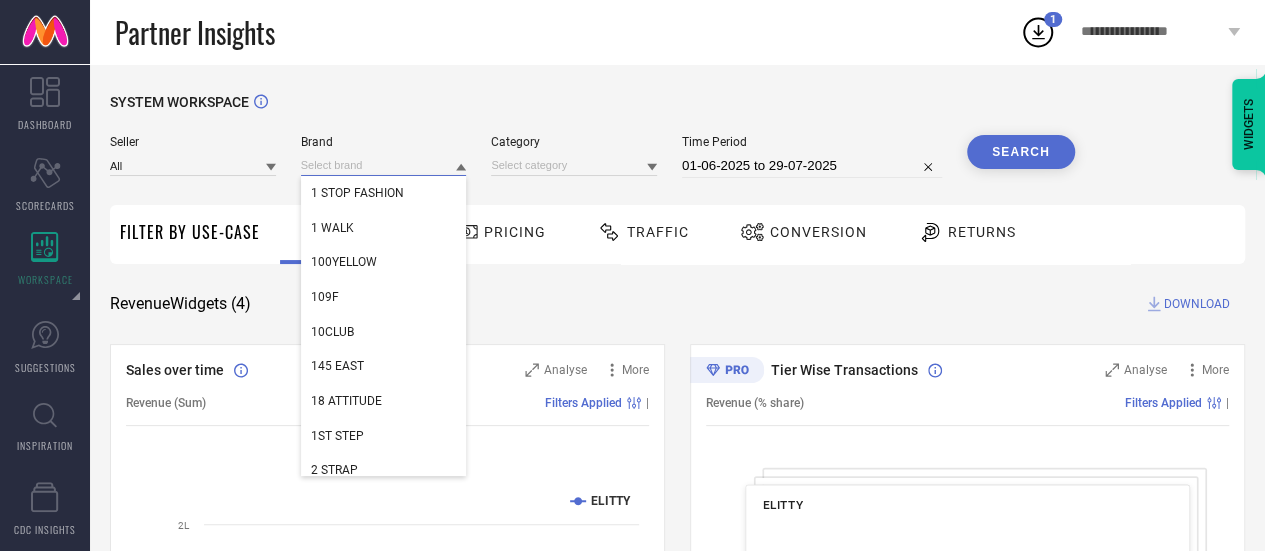 click at bounding box center (384, 165) 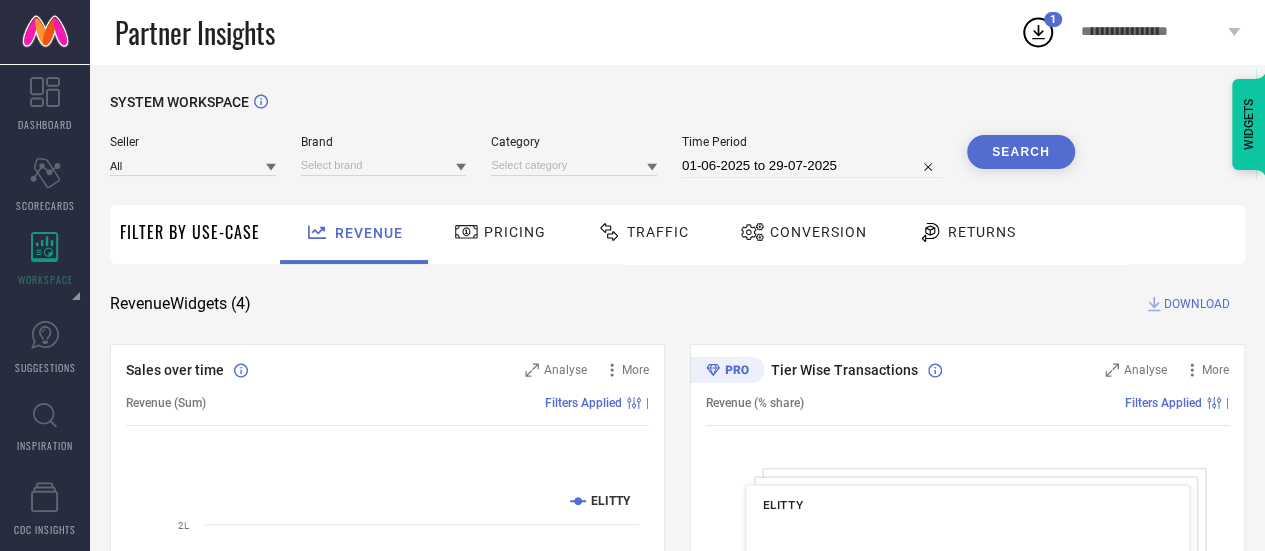 click 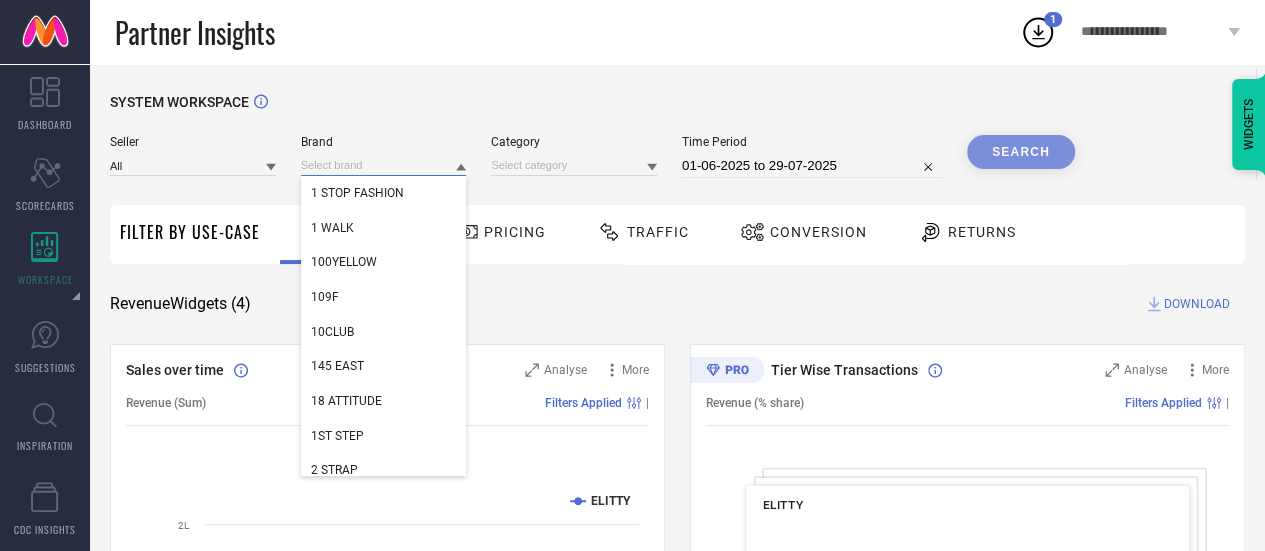click at bounding box center [384, 165] 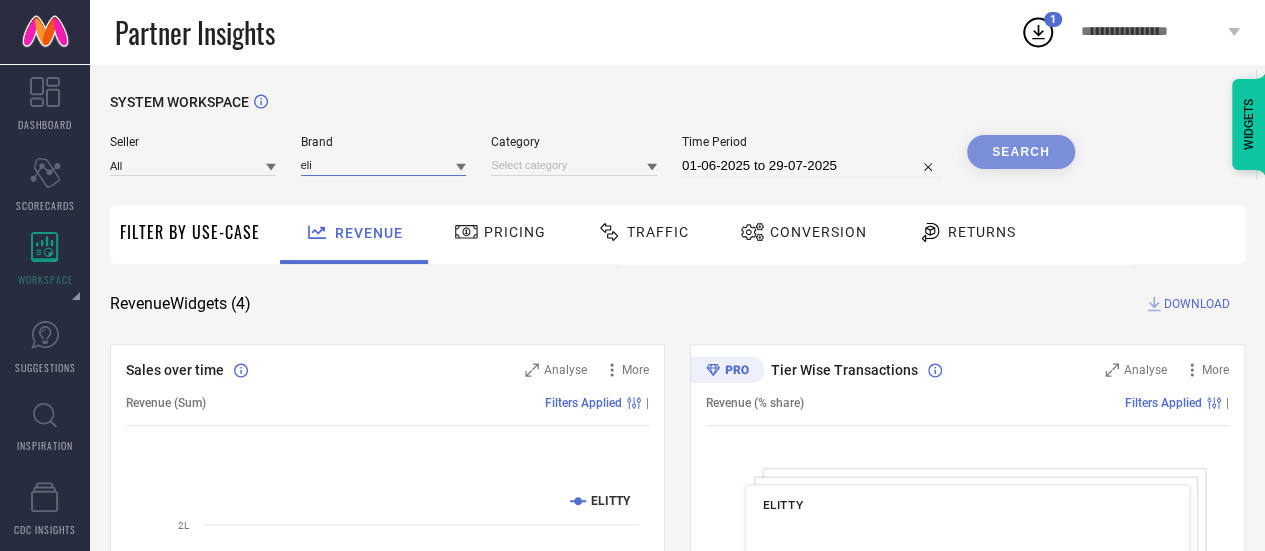 type on "eli" 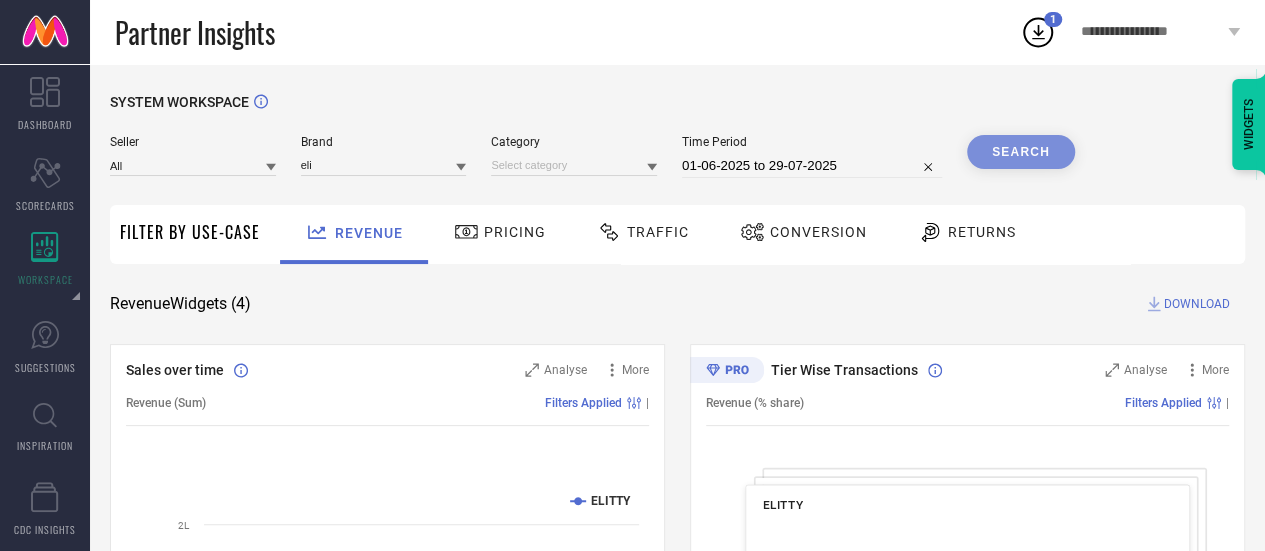 click 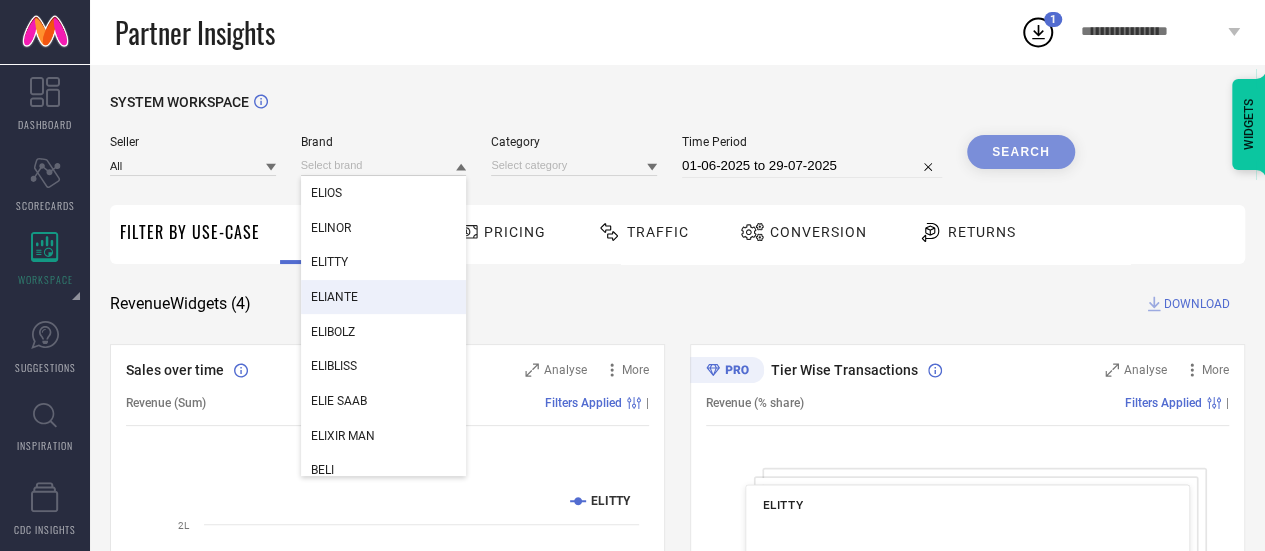 scroll, scrollTop: 7, scrollLeft: 0, axis: vertical 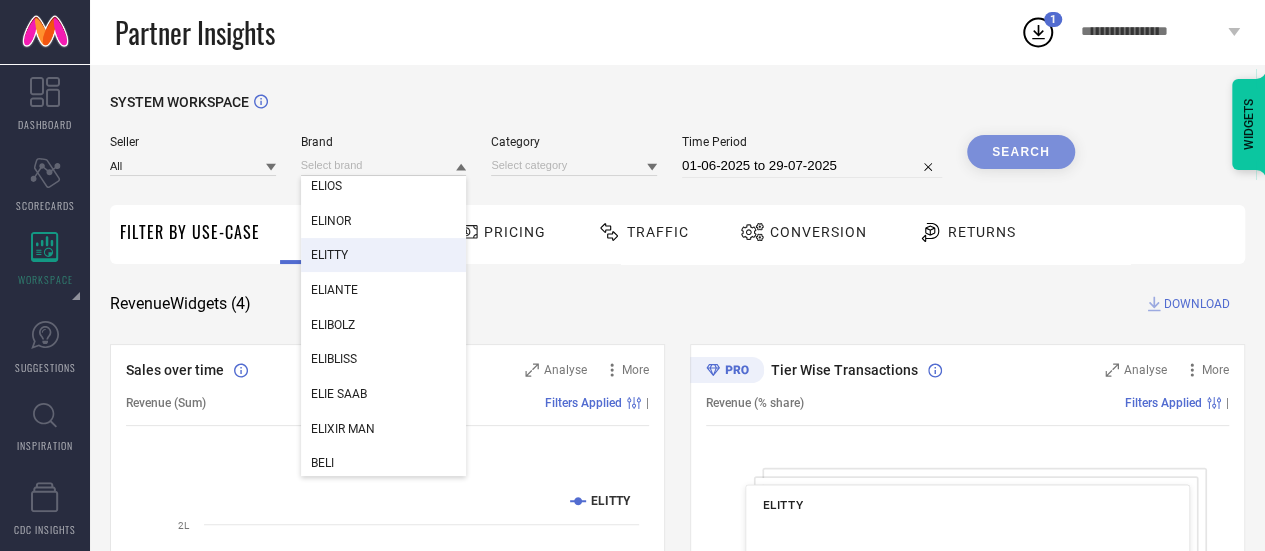 click on "ELITTY" at bounding box center (384, 255) 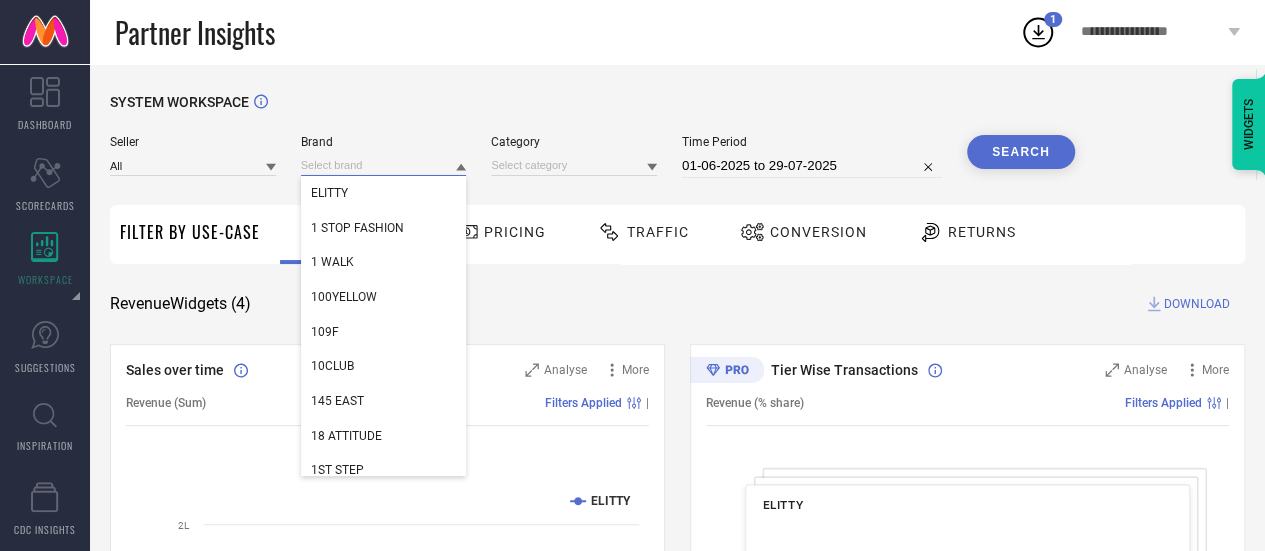 click at bounding box center (384, 165) 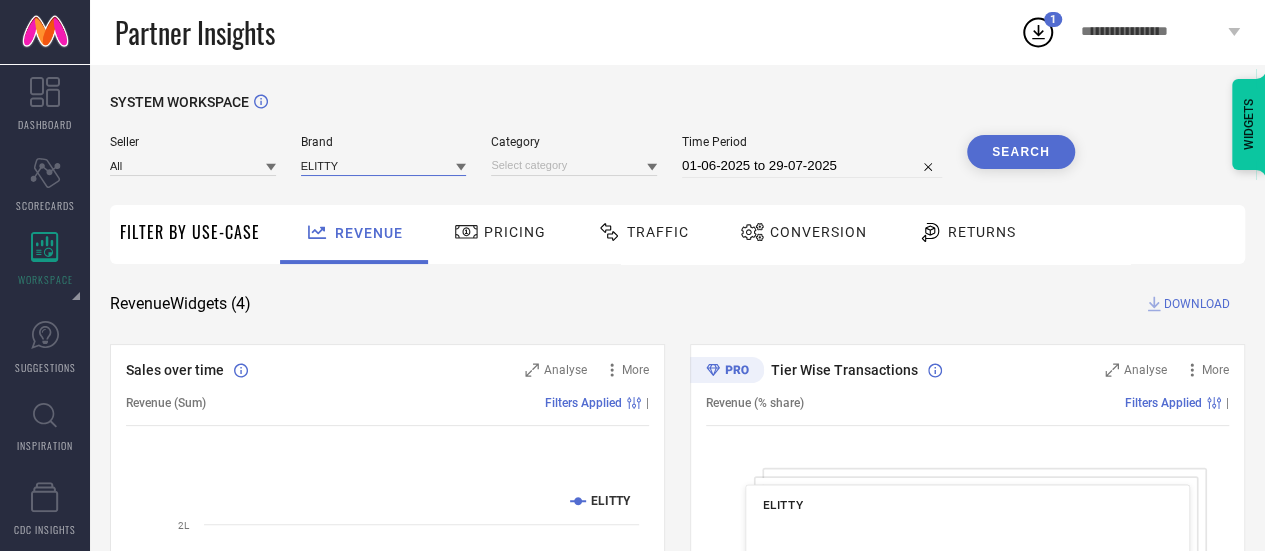 click at bounding box center (384, 165) 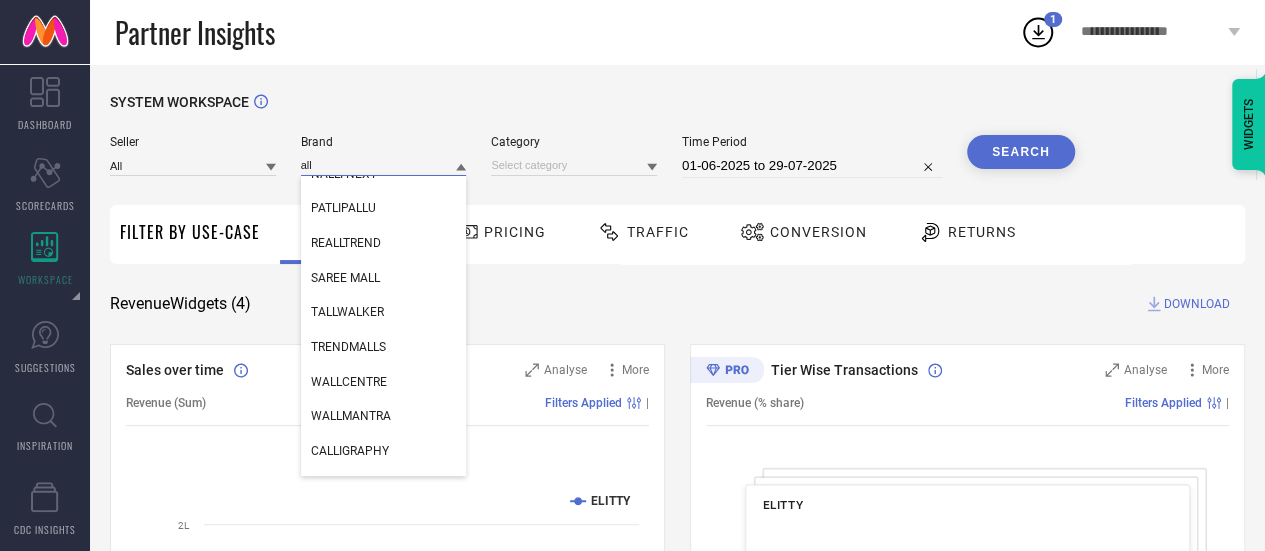 scroll, scrollTop: 2077, scrollLeft: 0, axis: vertical 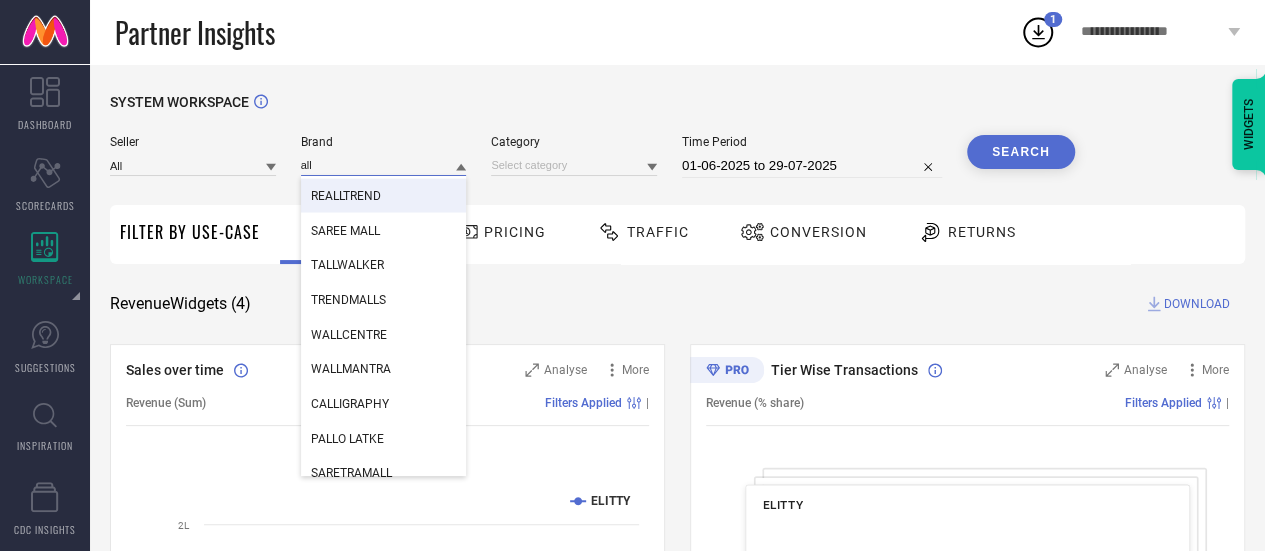 type on "all" 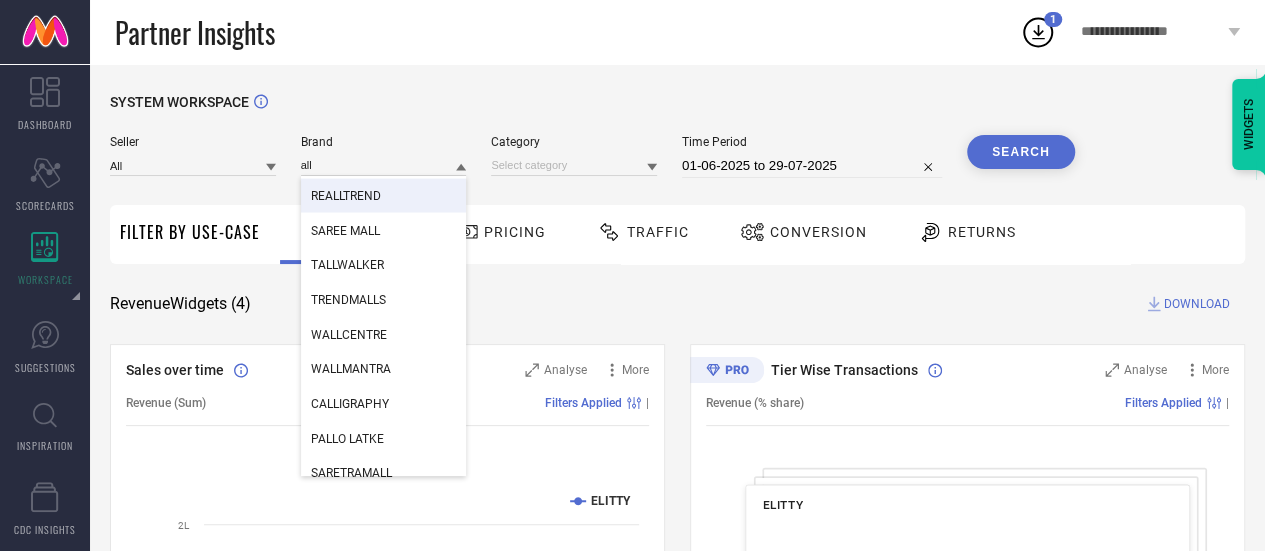 click on "SYSTEM WORKSPACE Seller All Brand all WALLDADDY WALLSTICK NAIDU HALL NALLI NEXT PATLIPALLU REALLTREND SAREE MALL TALLWALKER TRENDMALLS WALLCENTRE WALLMANTRA CALLIGRAPHY PALLO LATKE SARETRAMALL SHOPGALLERY ANIMAL ALLEY CALL OF DUTY INDUS VALLEY Category Time Period [DATE] to [DATE] Search Filter By Use-Case Revenue Pricing Traffic Conversion Returns Revenue  Widgets ( 4 ) DOWNLOAD Sales over time Analyse More Revenue (Sum) Filters Applied |  Created with Highcharts 9.3.3 Time Aggregate Revenue ELITTY [DATE] [DATE] [DATE] [DATE] [DATE] 0 50K 1L 2L Tier Wise Transactions Analyse More Revenue (% share) Filters Applied |  ELITTY Created with Highcharts 9.3.3 Metro : 57.6 % ​ Metro : 57.6 % Tier 1A : 6.0 % ​ Tier 1A : 6.0 % Tier 1B : 8.8 % ​ Tier 1B : 8.8 % Tier 2 : 7.7 % ​ Tier 2 : 7.7 % Tier 3 & Others : 19.9 % ​ Tier 3 & Others : 19.9 % Region Wise Transactions Analyse More Revenue (% share) Filters Applied |  ELITTY Created with Highcharts 9.3.3 East : 1.8 % ​ East : 1.8 % ​" at bounding box center (677, 731) 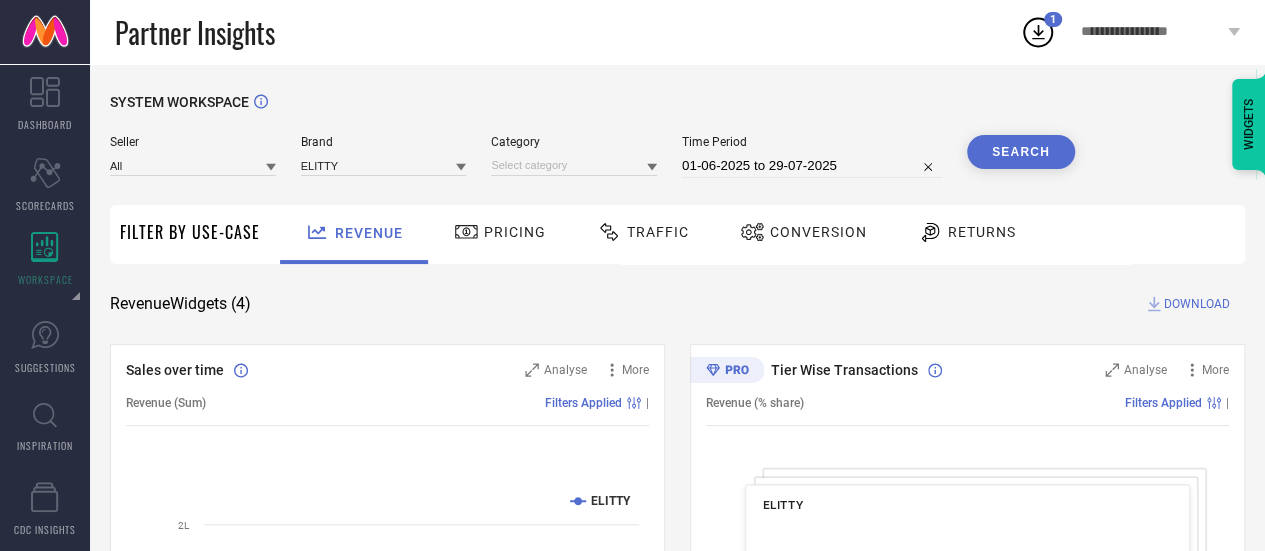 click 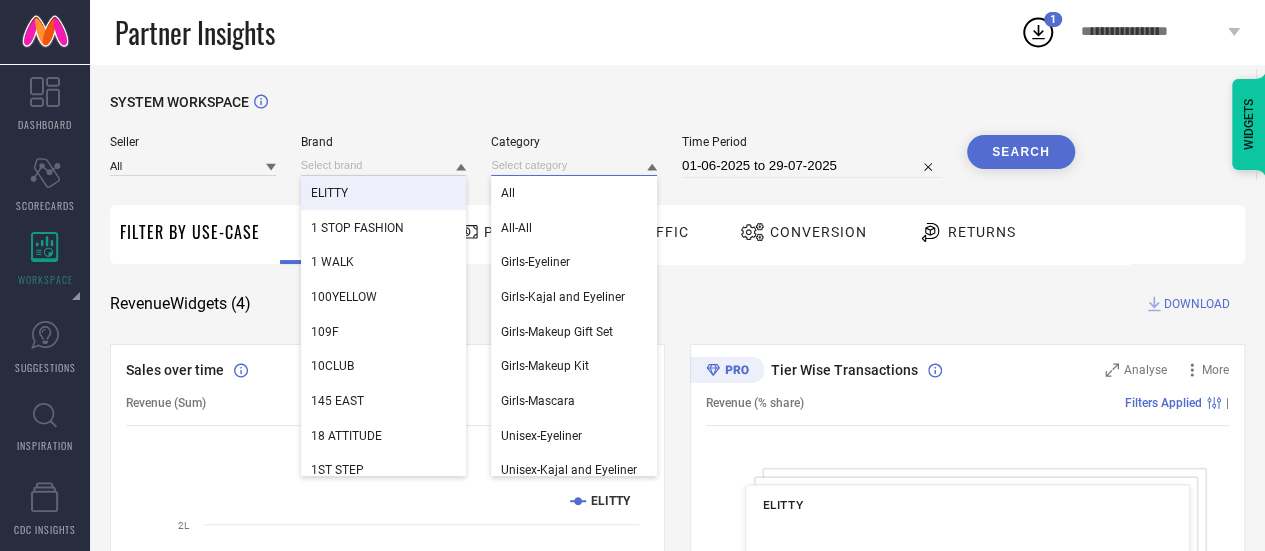 click at bounding box center [574, 165] 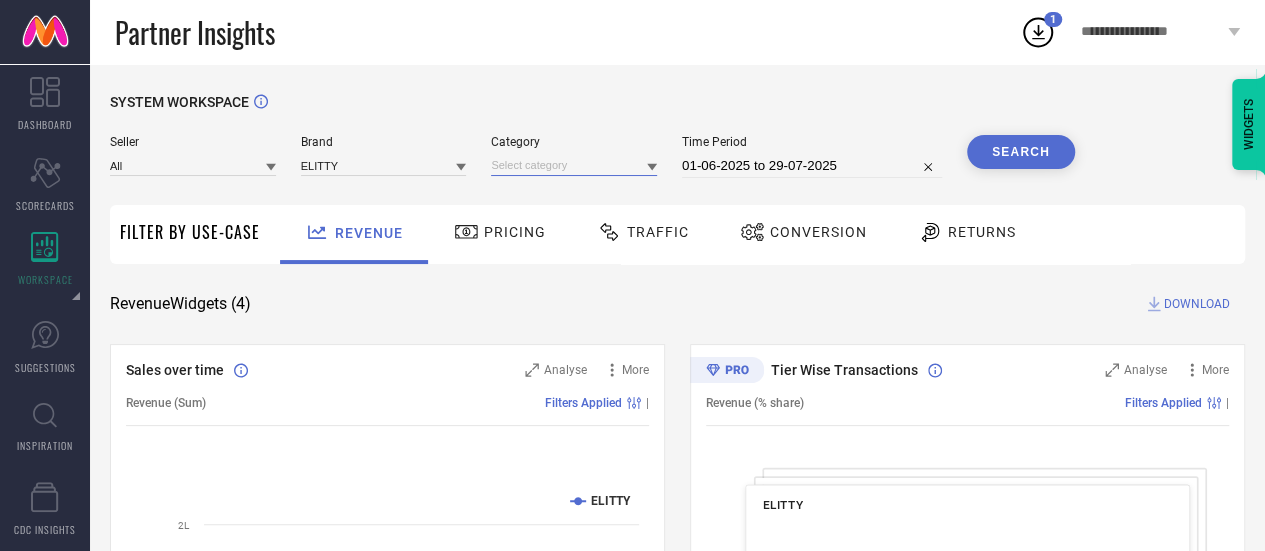 click at bounding box center (574, 165) 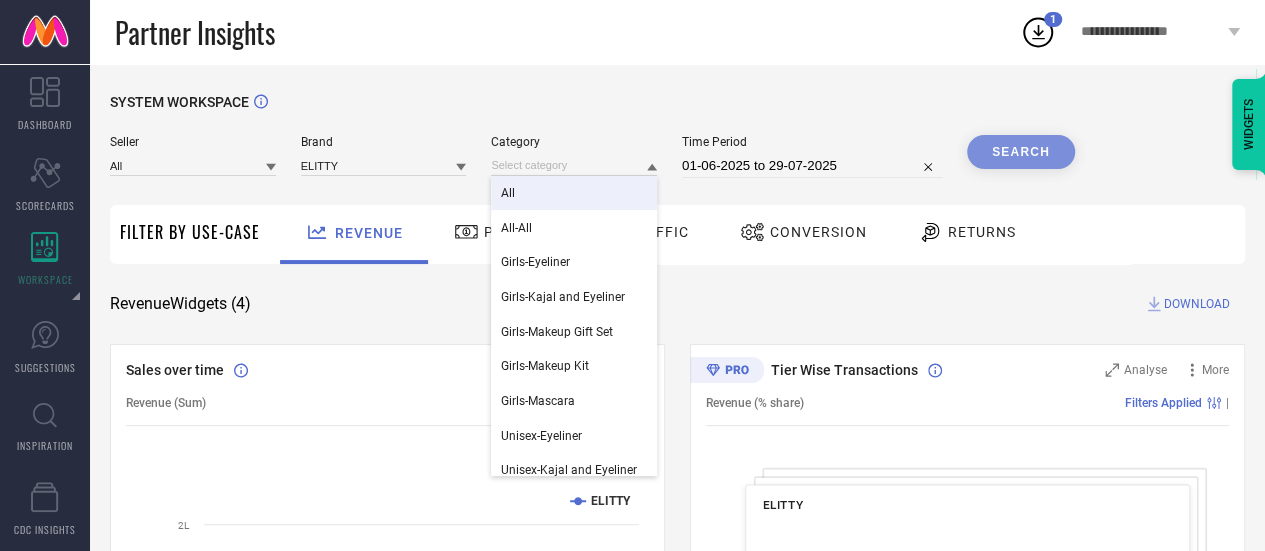 click on "All" at bounding box center [508, 193] 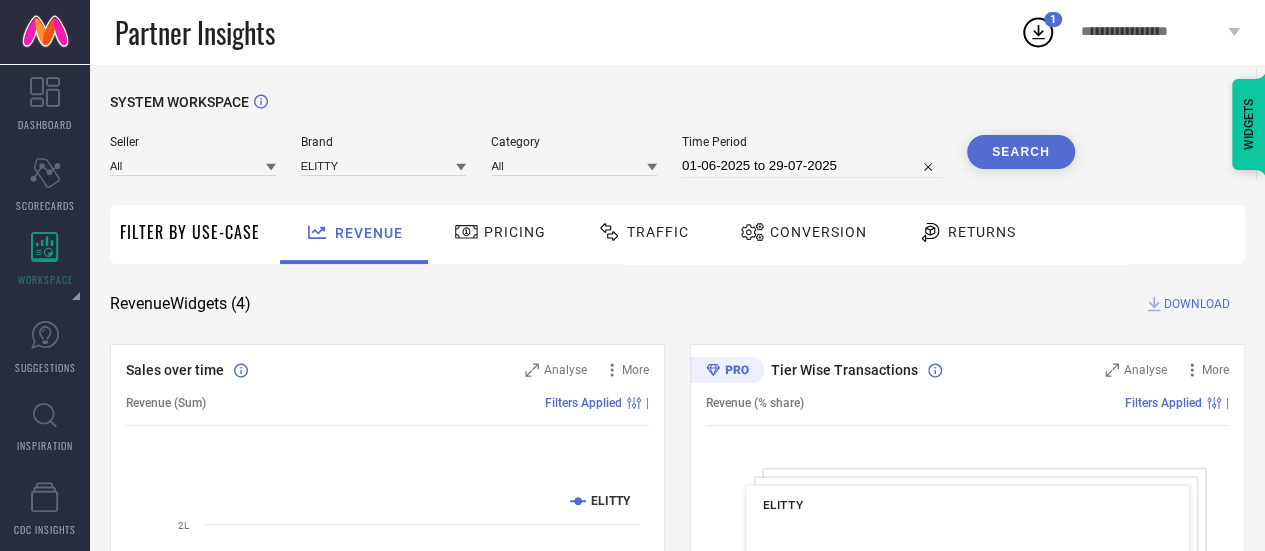 click 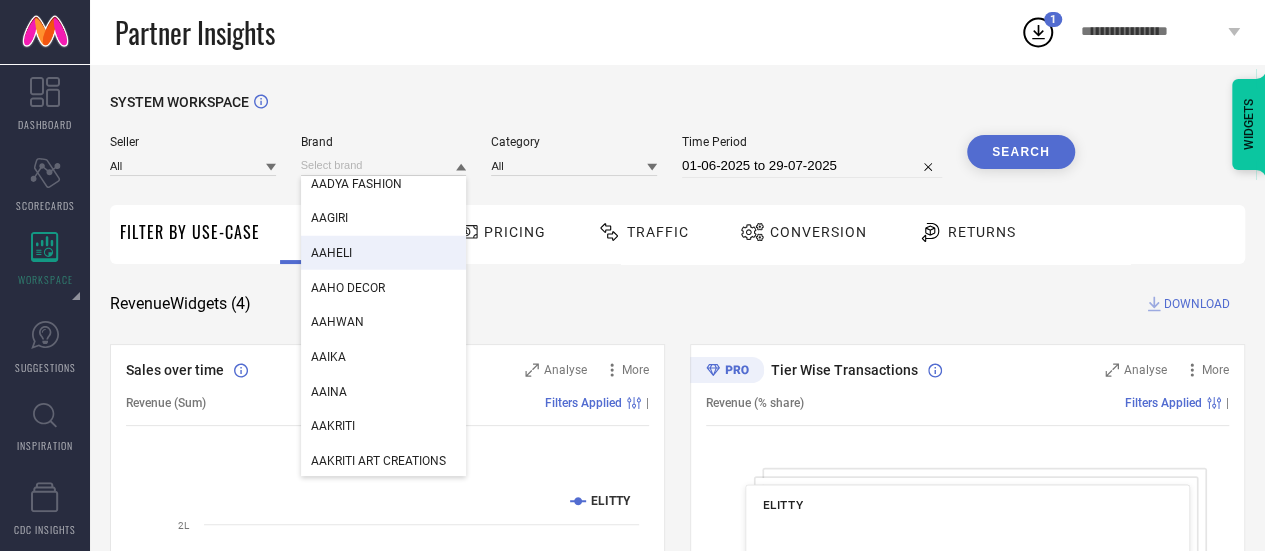 scroll, scrollTop: 2866, scrollLeft: 0, axis: vertical 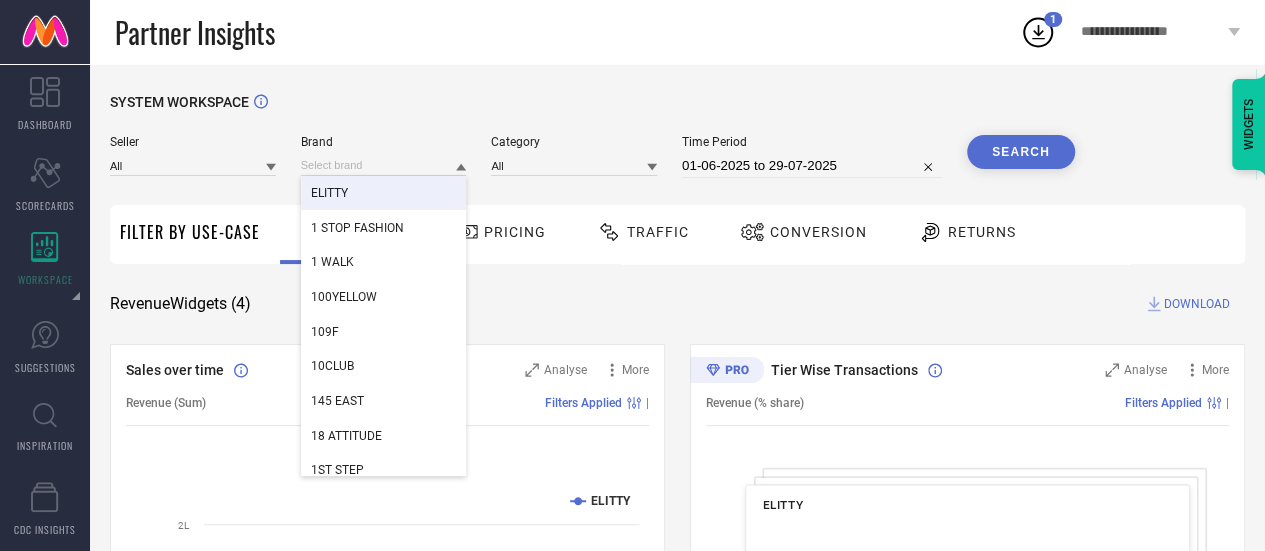 click on "ELITTY" at bounding box center (384, 193) 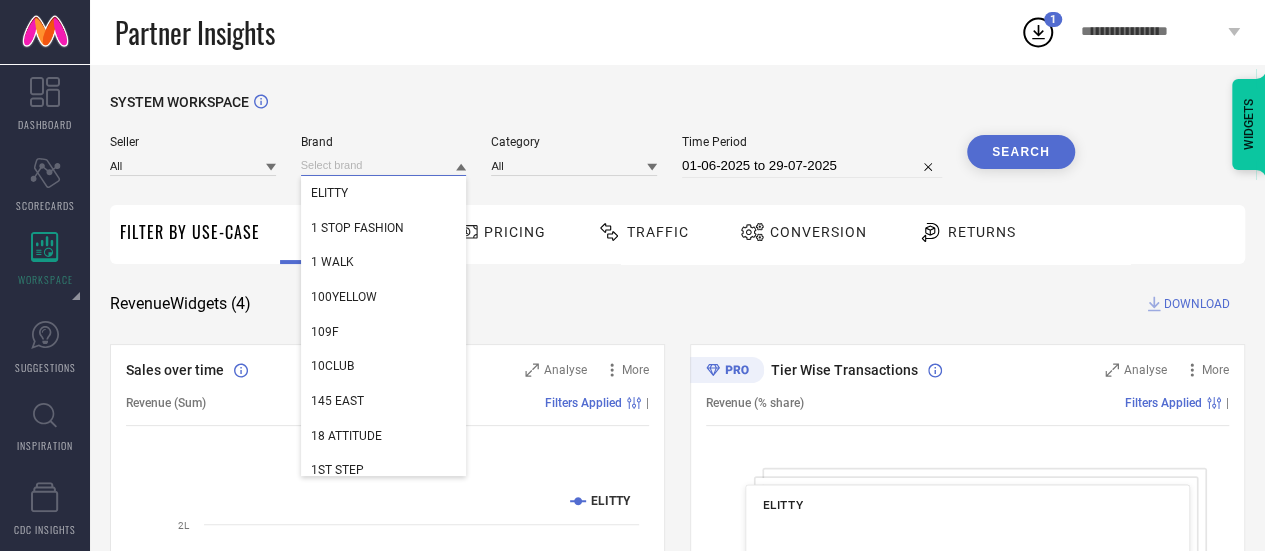 click at bounding box center [384, 165] 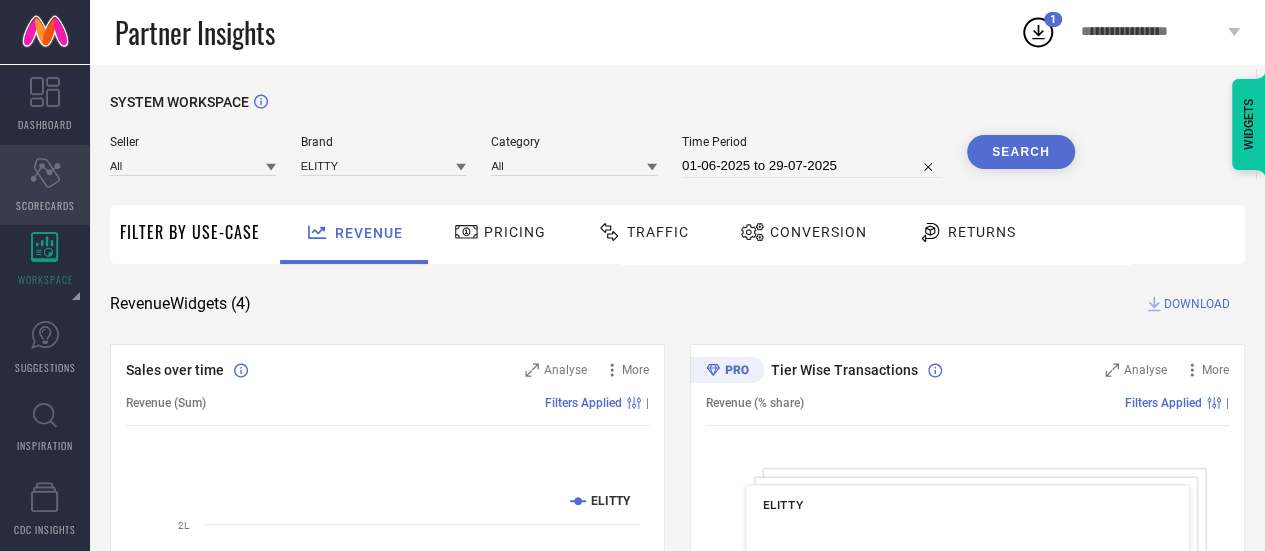 click on "Scorecard" 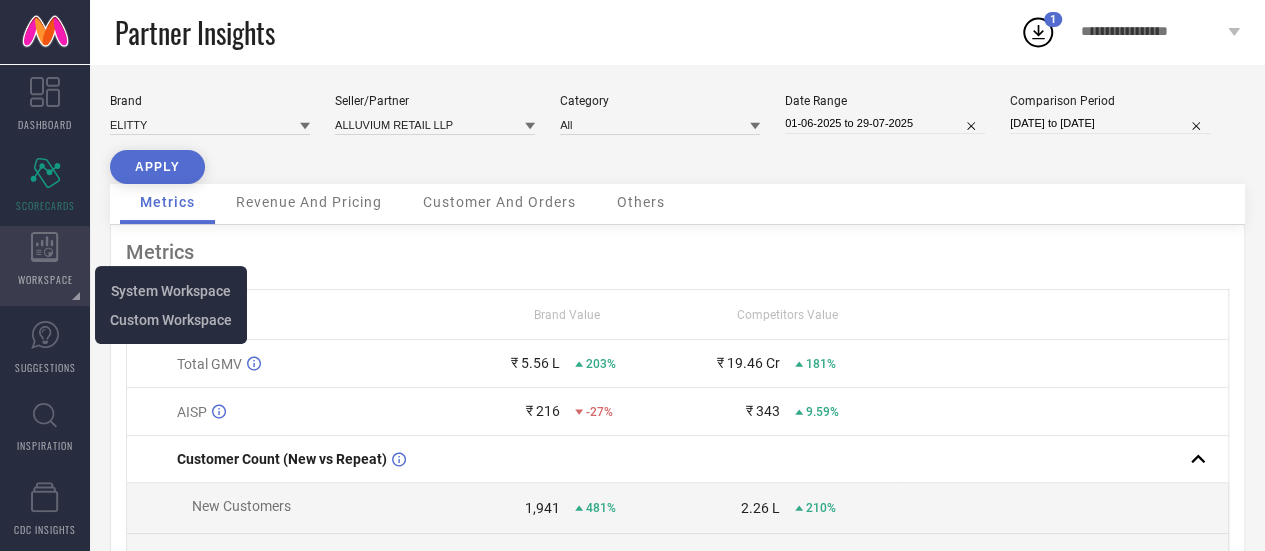 click 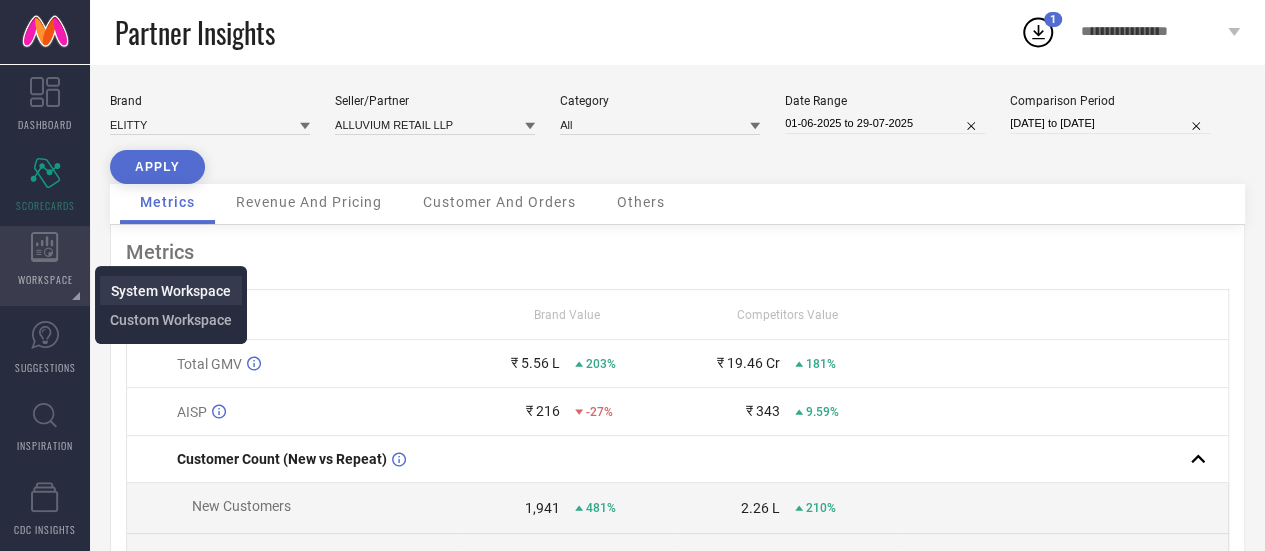 click on "System Workspace" at bounding box center [171, 291] 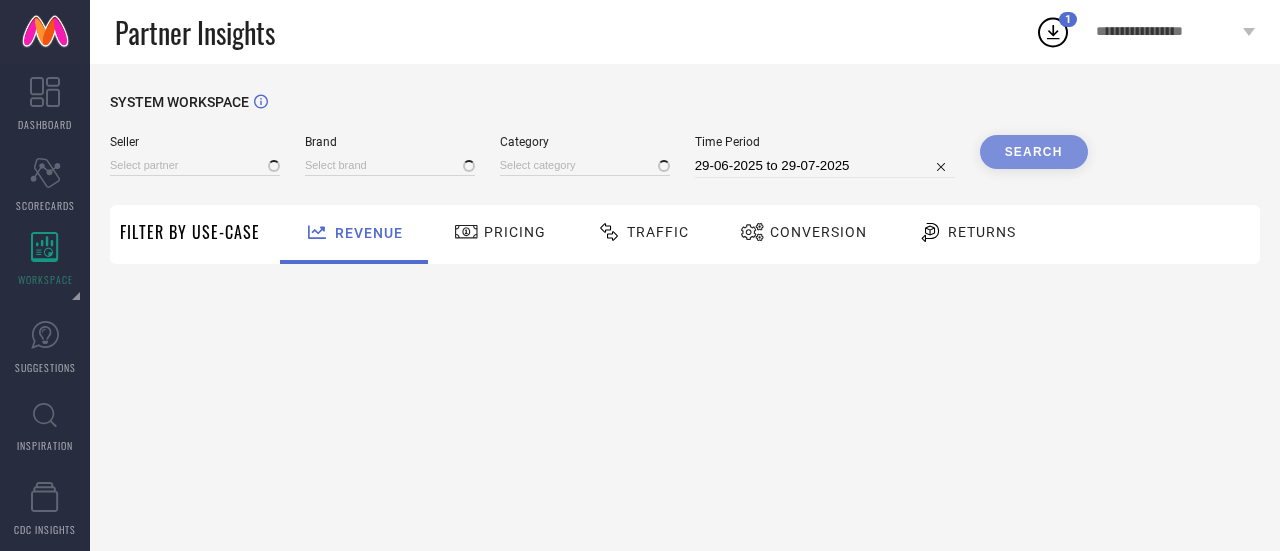 type on "All" 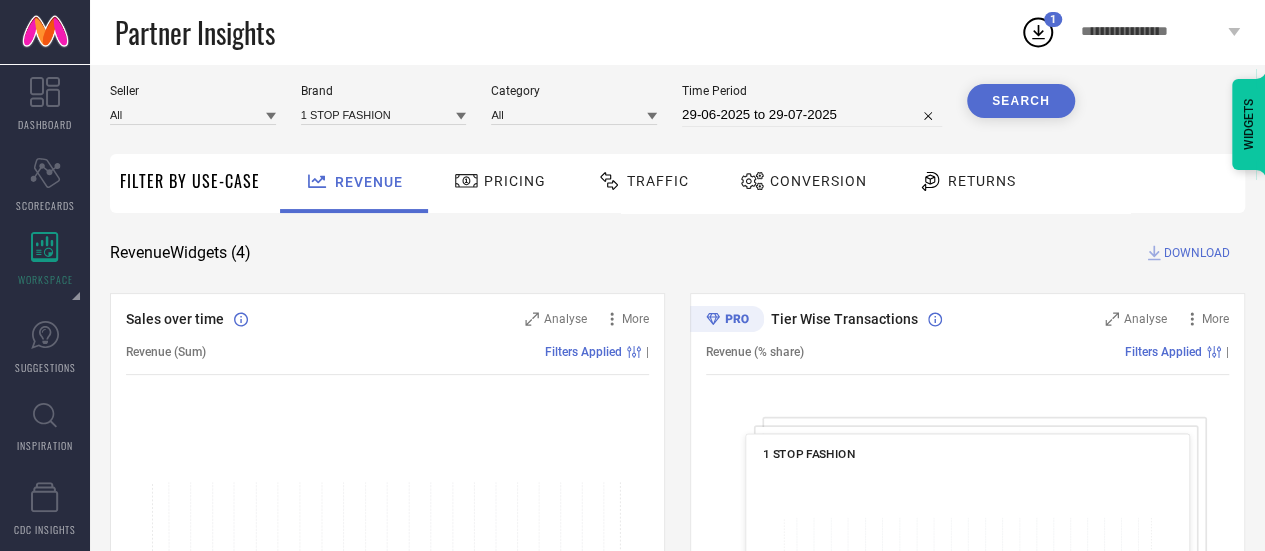 scroll, scrollTop: 52, scrollLeft: 0, axis: vertical 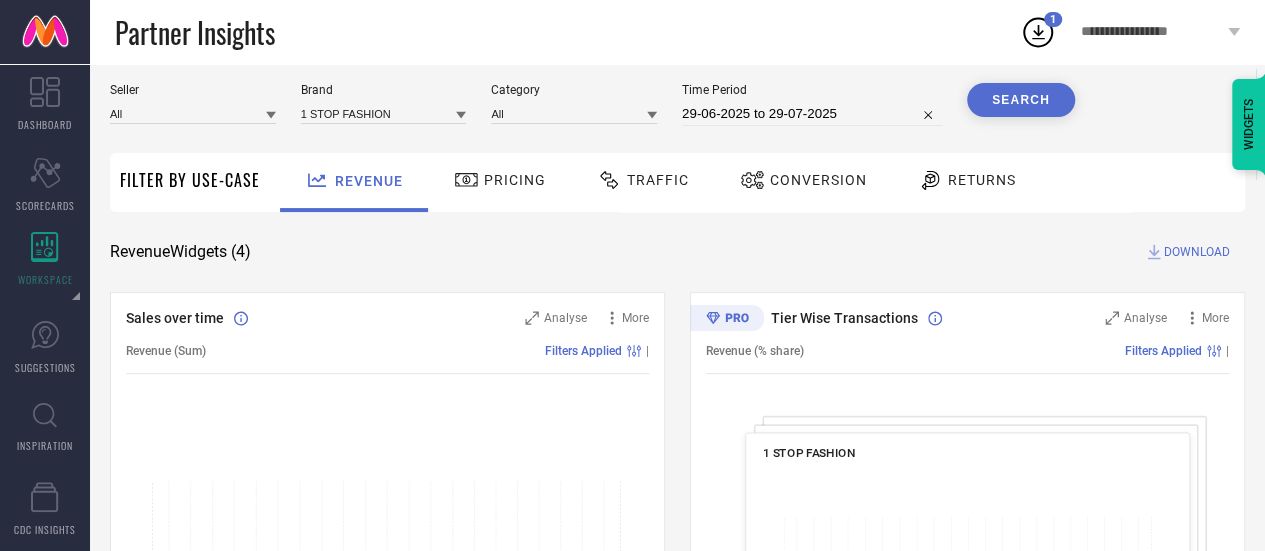select on "5" 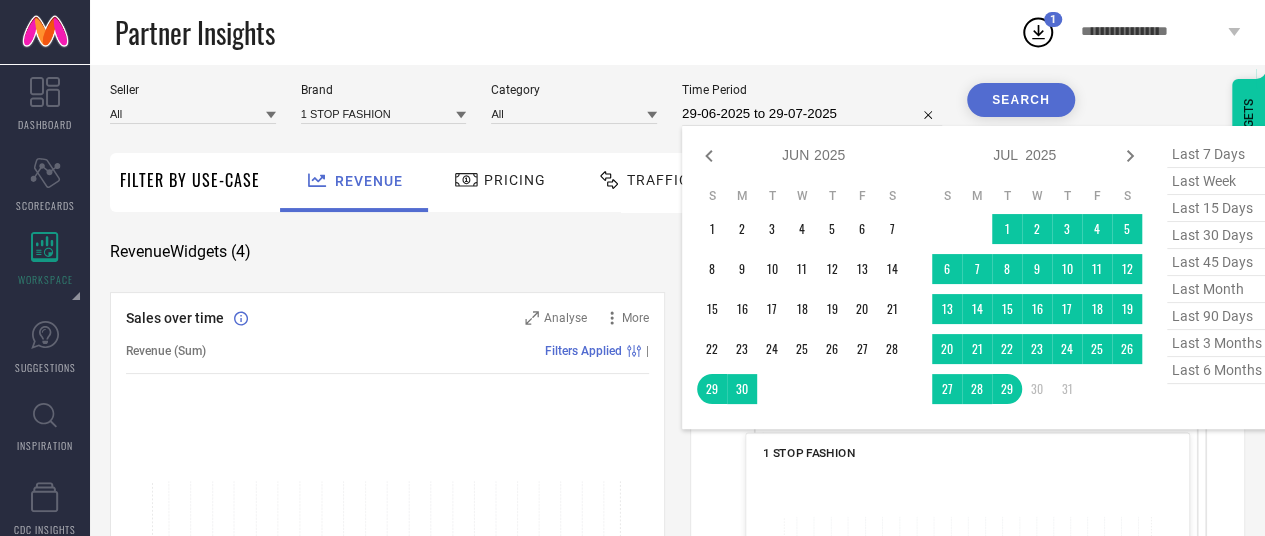 click on "29-06-2025 to 29-07-2025" at bounding box center [812, 114] 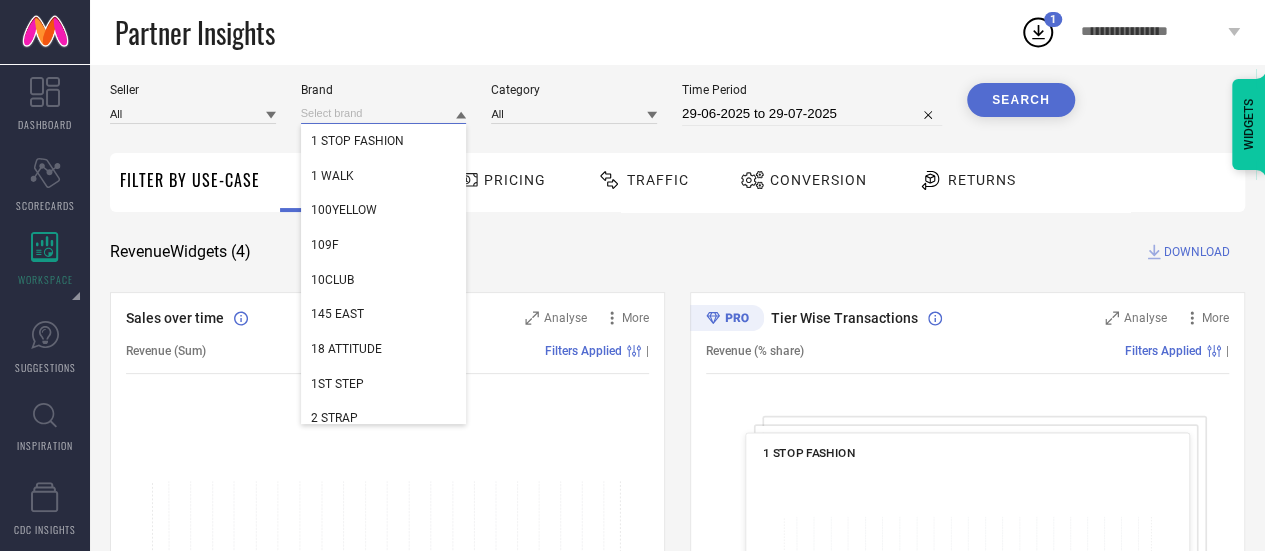 click at bounding box center (384, 113) 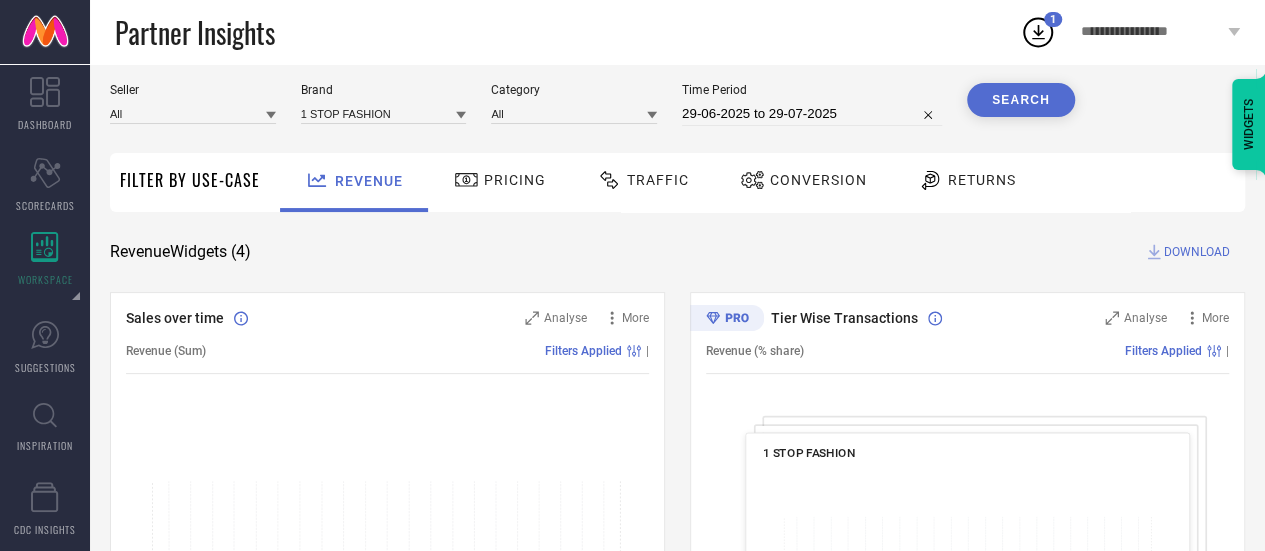 click 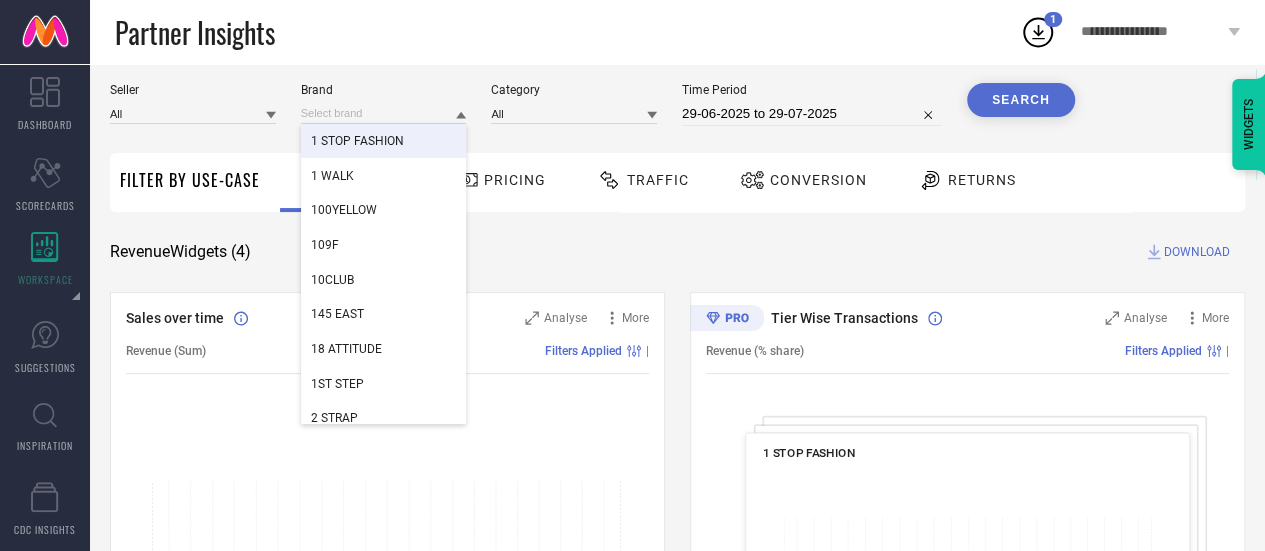 click at bounding box center (261, 62) 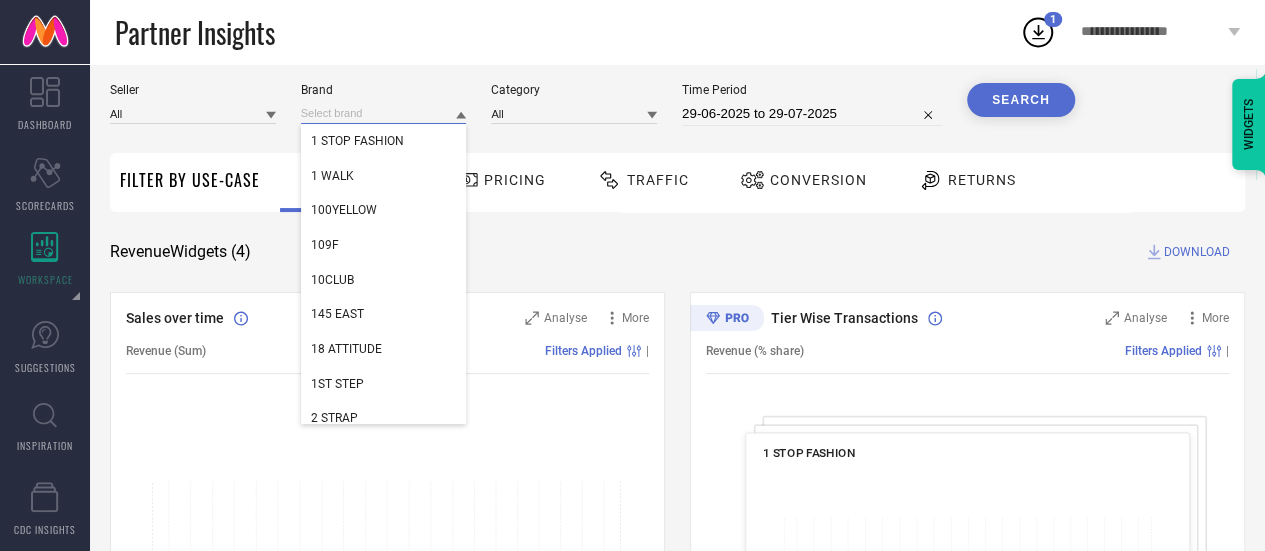 click at bounding box center [384, 113] 